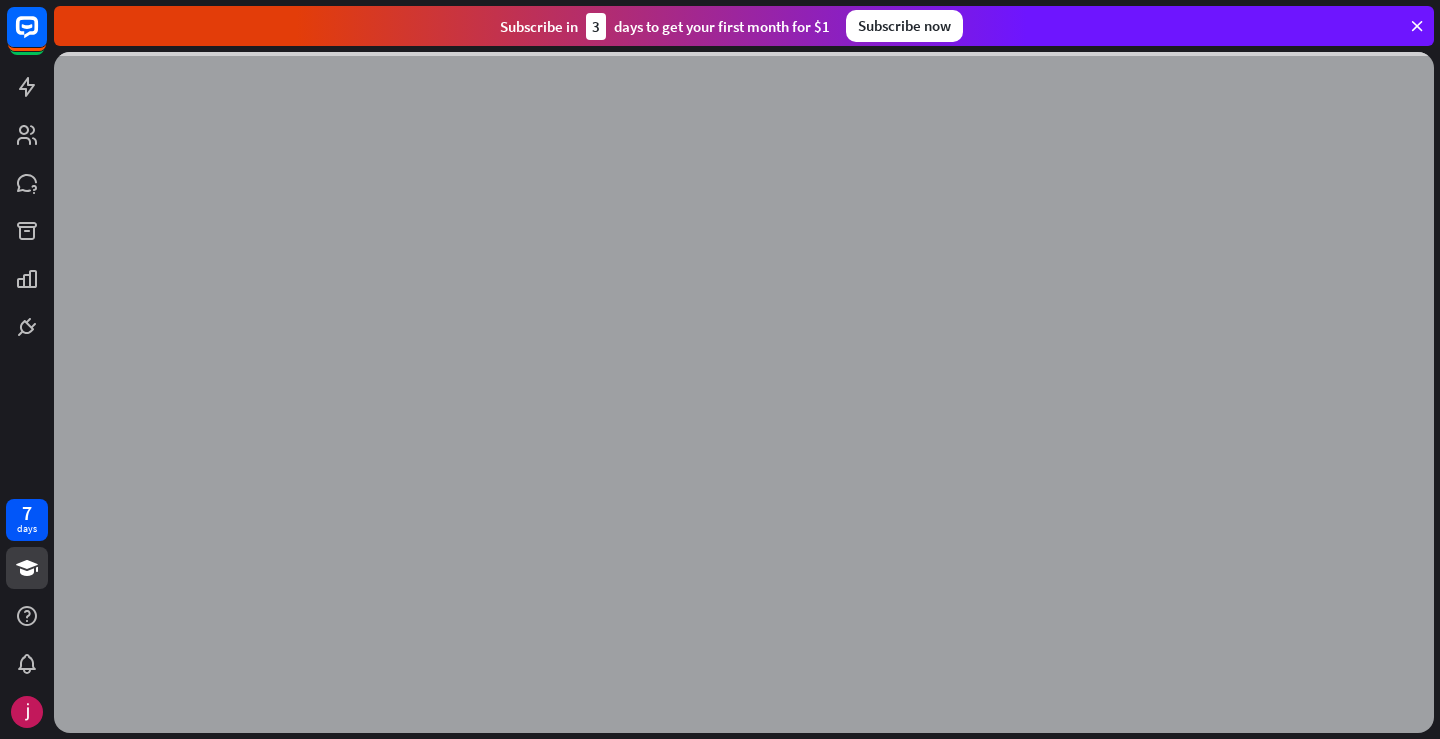 scroll, scrollTop: 0, scrollLeft: 0, axis: both 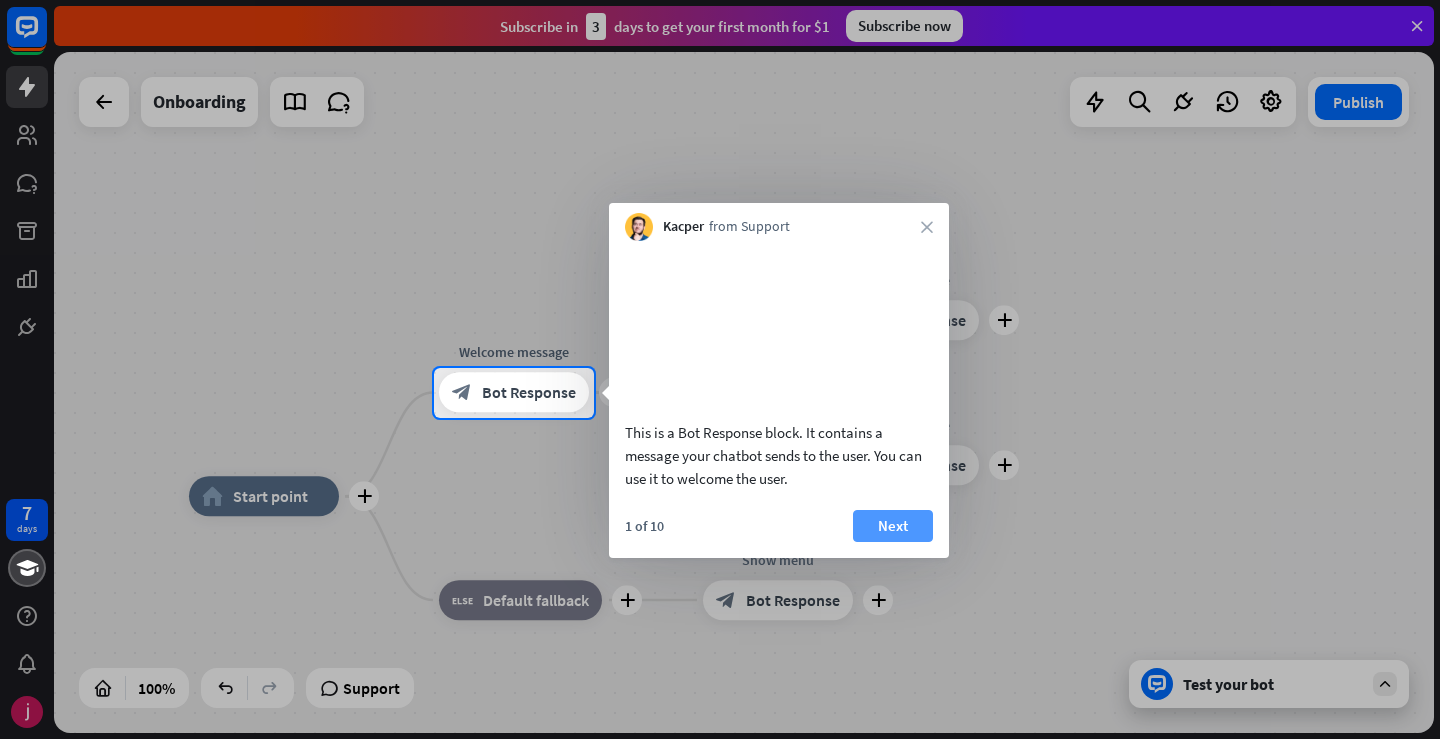 click on "Next" at bounding box center (893, 526) 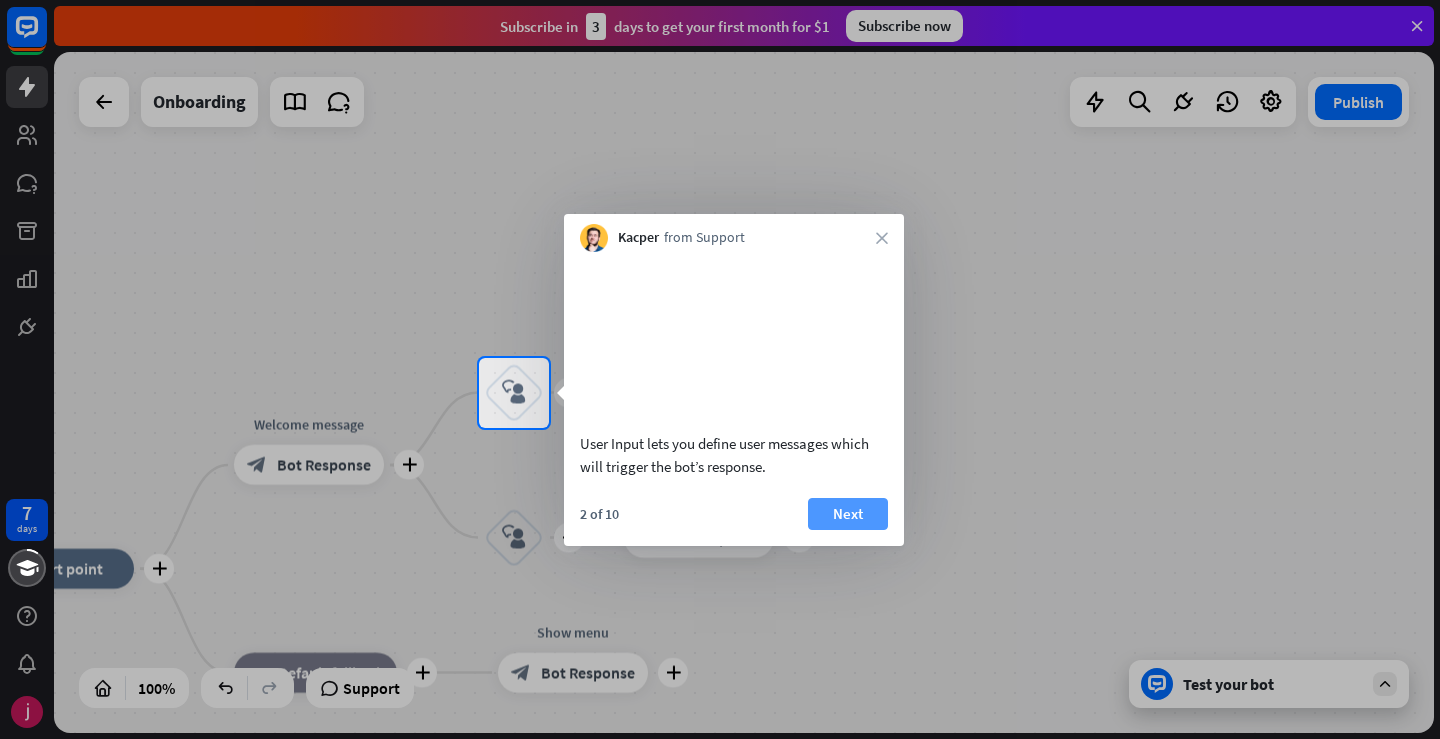 click on "Next" at bounding box center [848, 514] 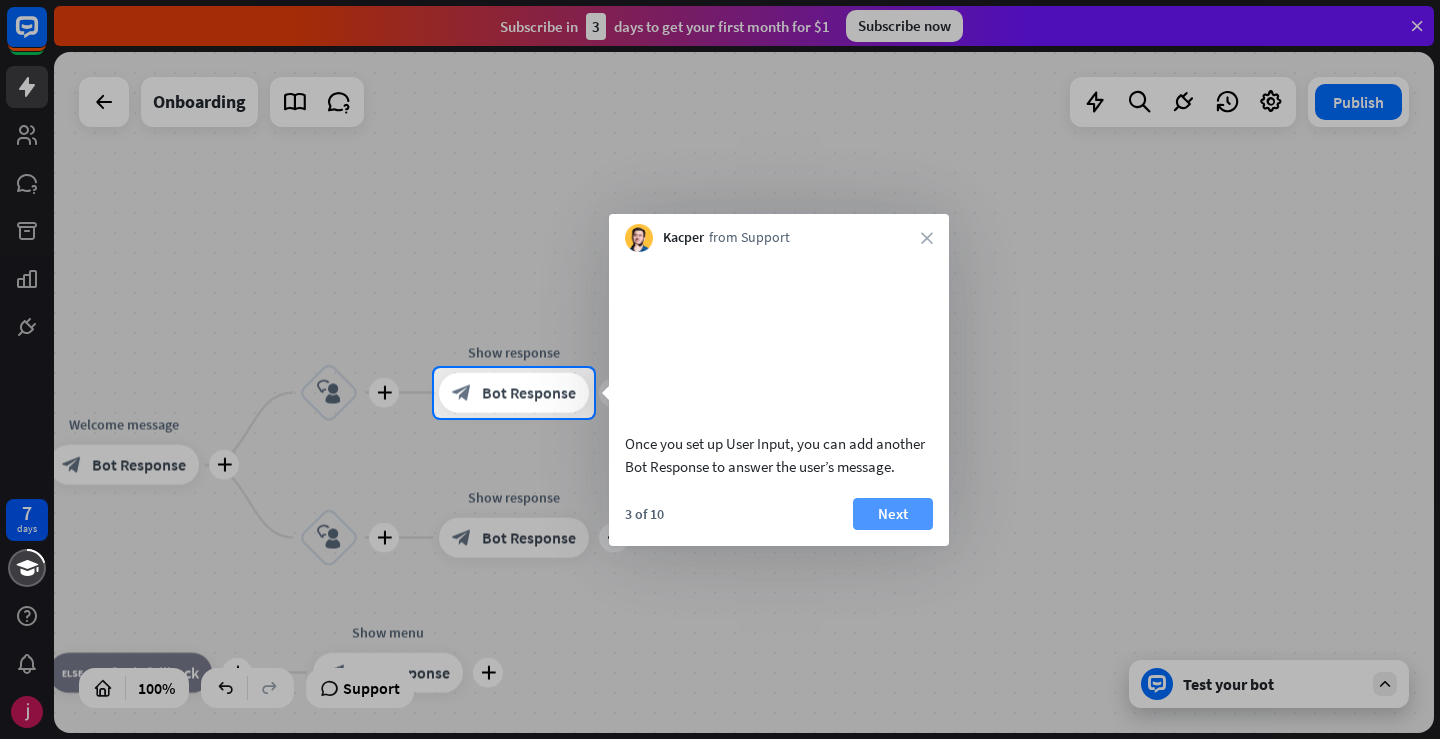 click on "Next" at bounding box center [893, 514] 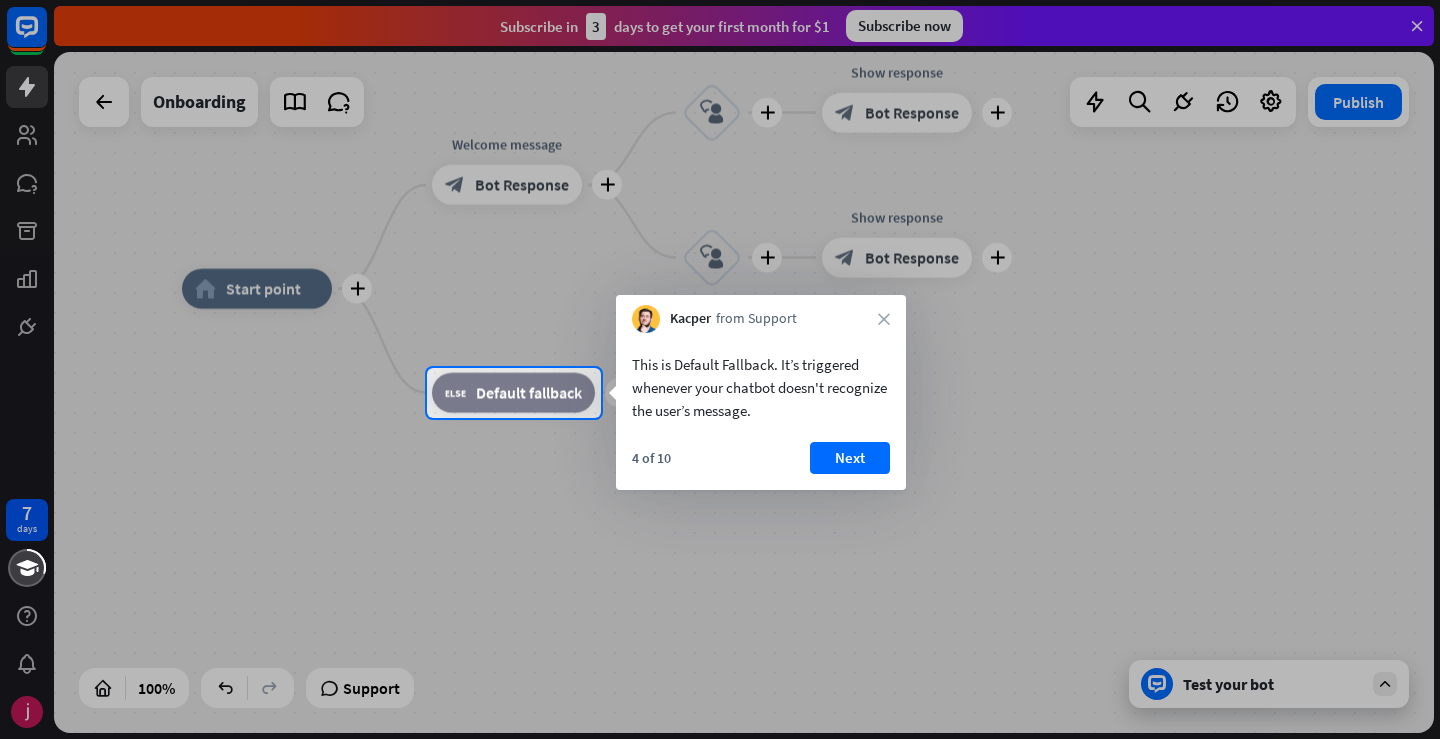 click on "Next" at bounding box center [850, 458] 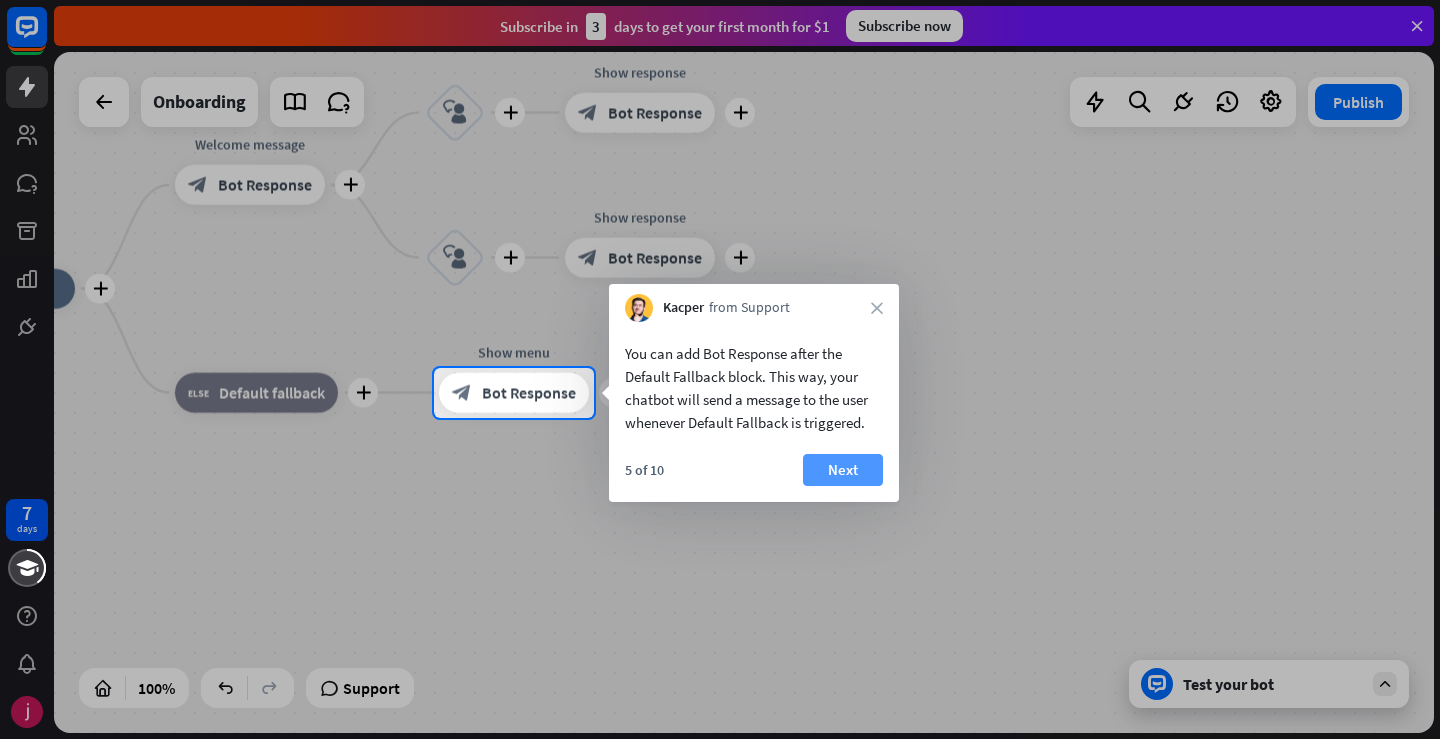 click on "Next" at bounding box center [843, 470] 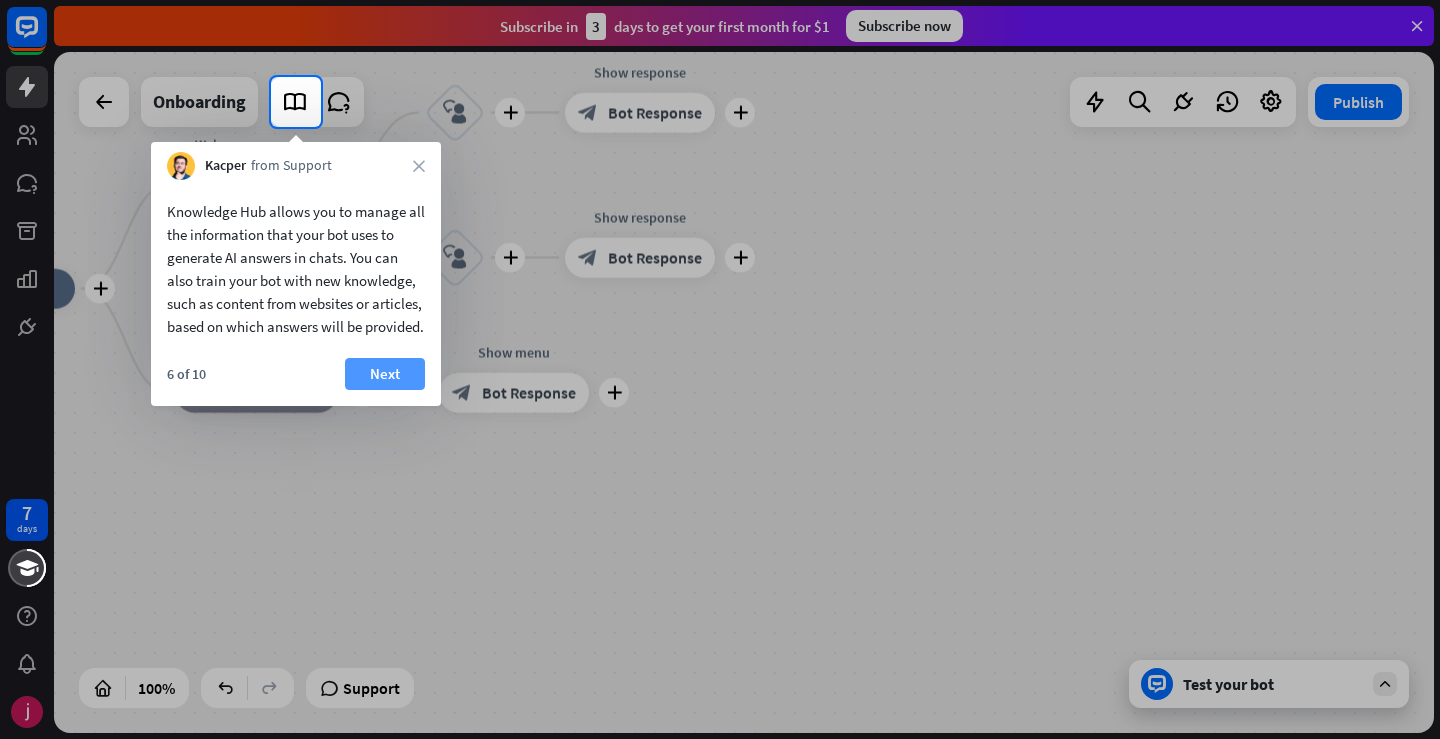click on "Next" at bounding box center [385, 374] 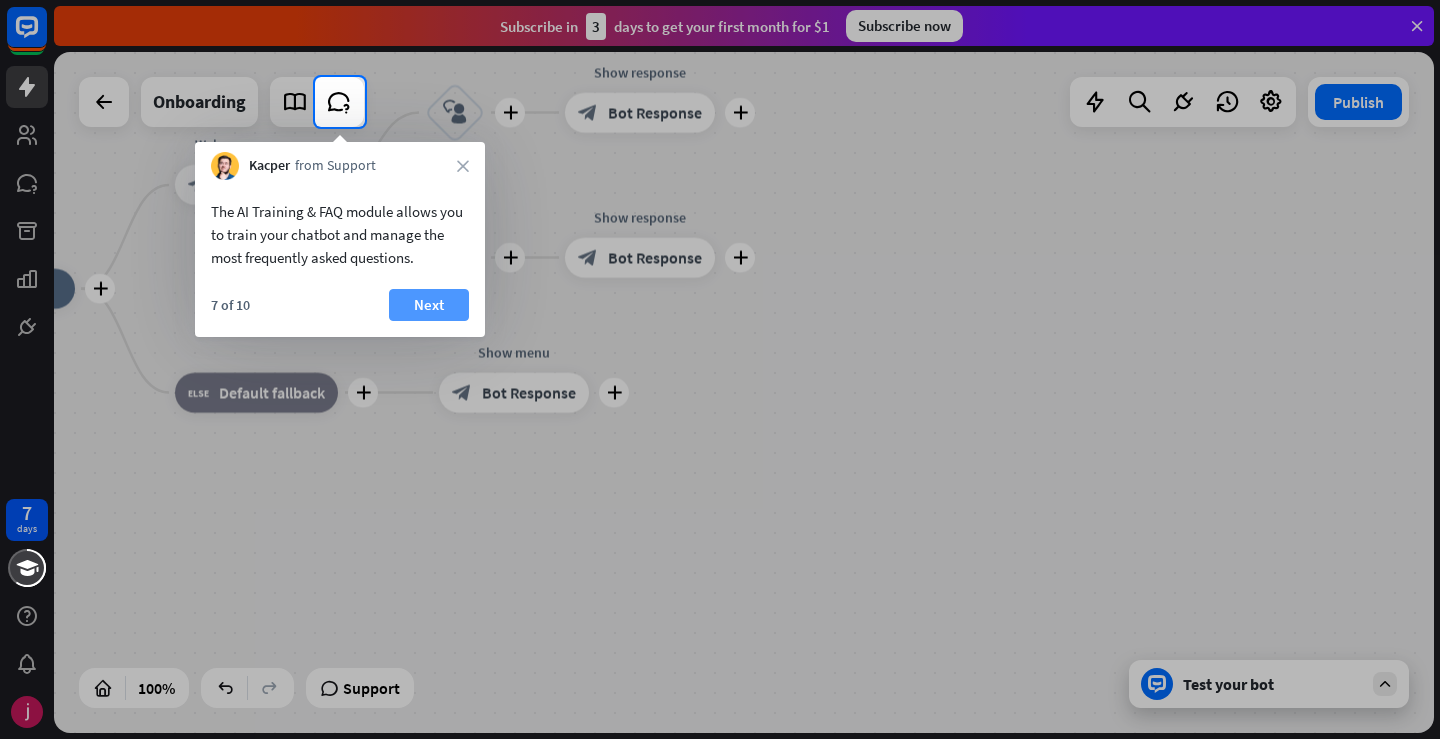 click on "Next" at bounding box center (429, 305) 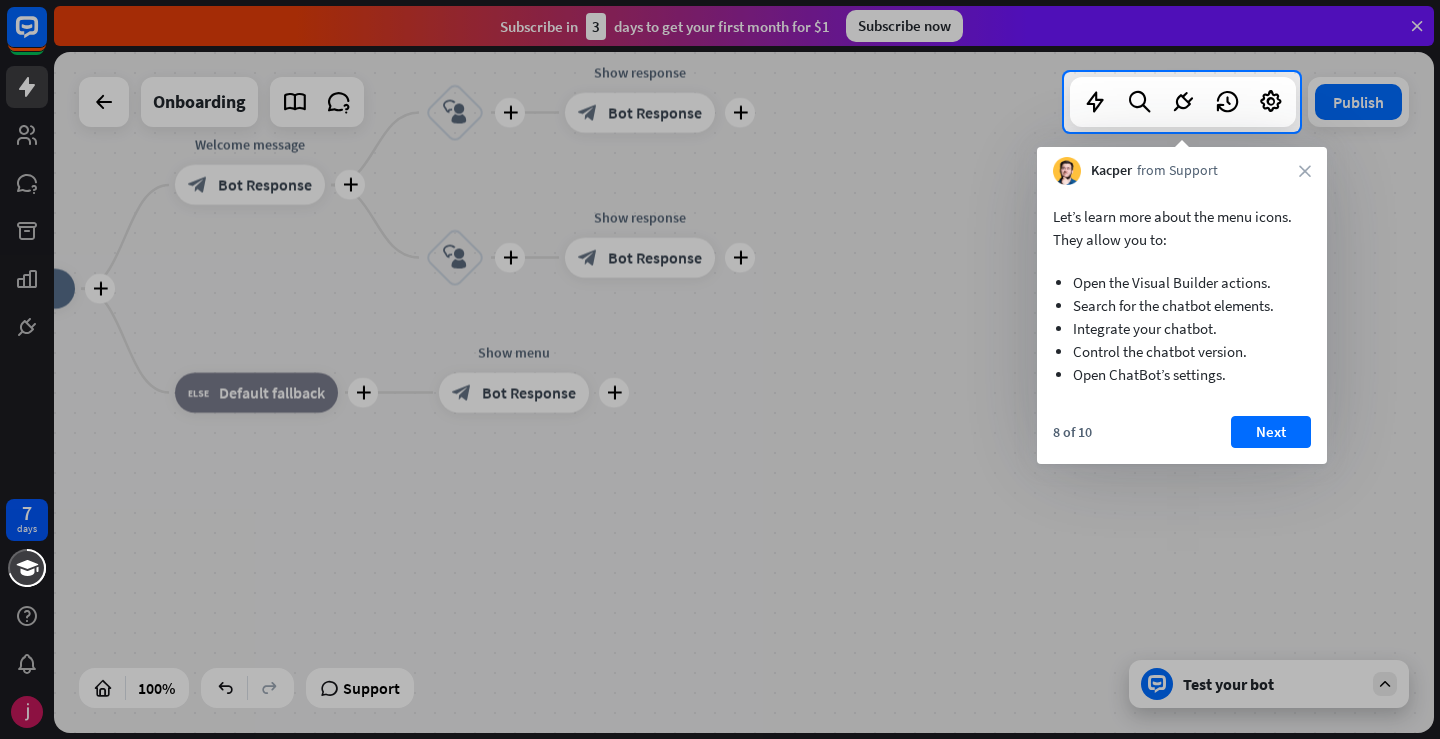 click on "Next" at bounding box center [1271, 432] 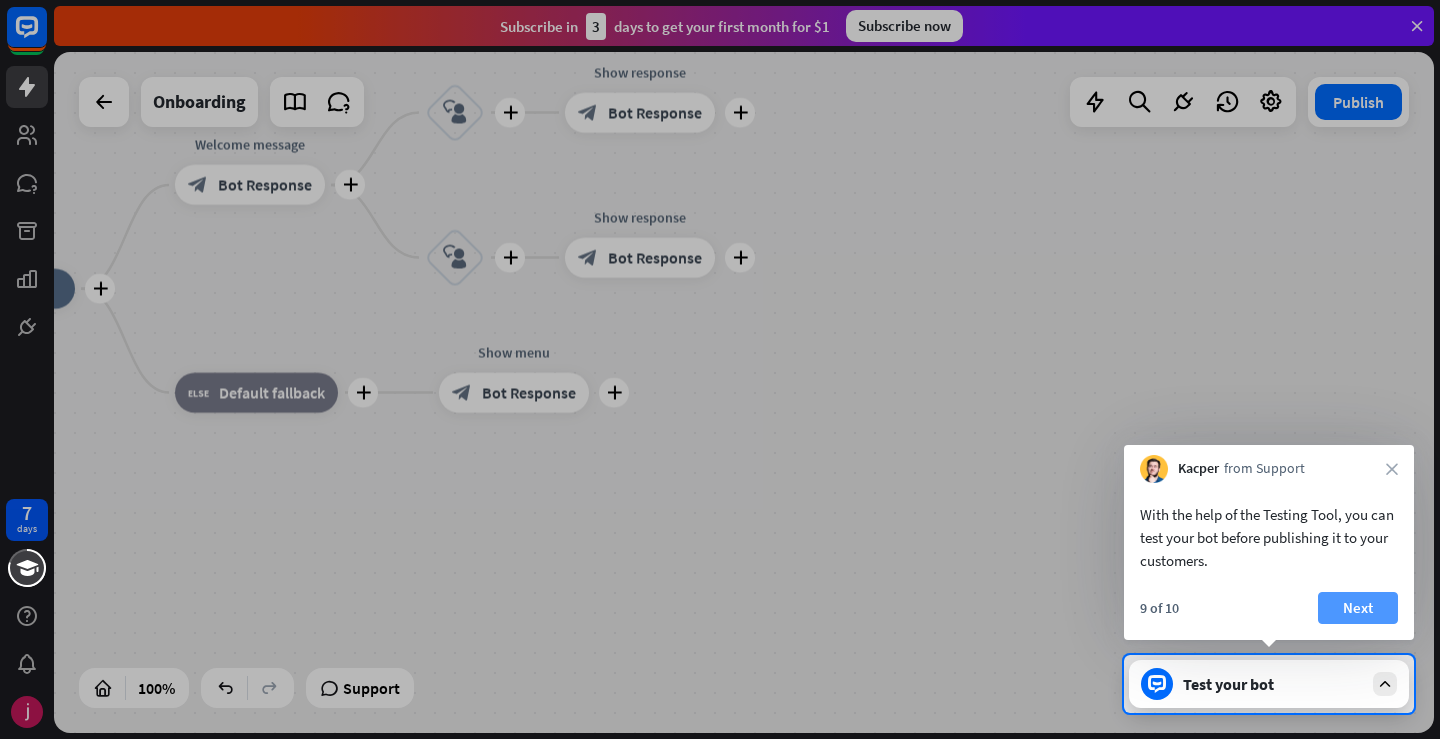 click on "Next" at bounding box center [1358, 608] 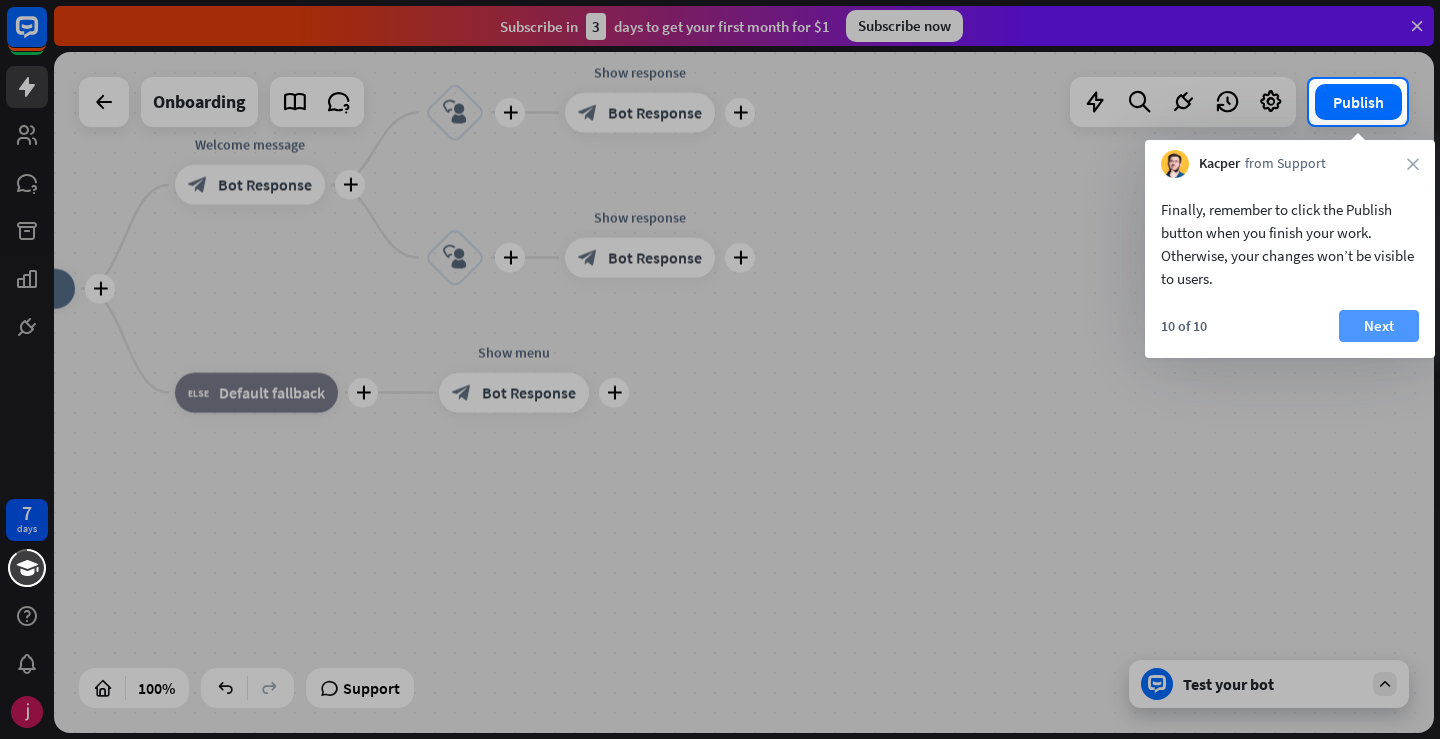 click on "Next" at bounding box center (1379, 326) 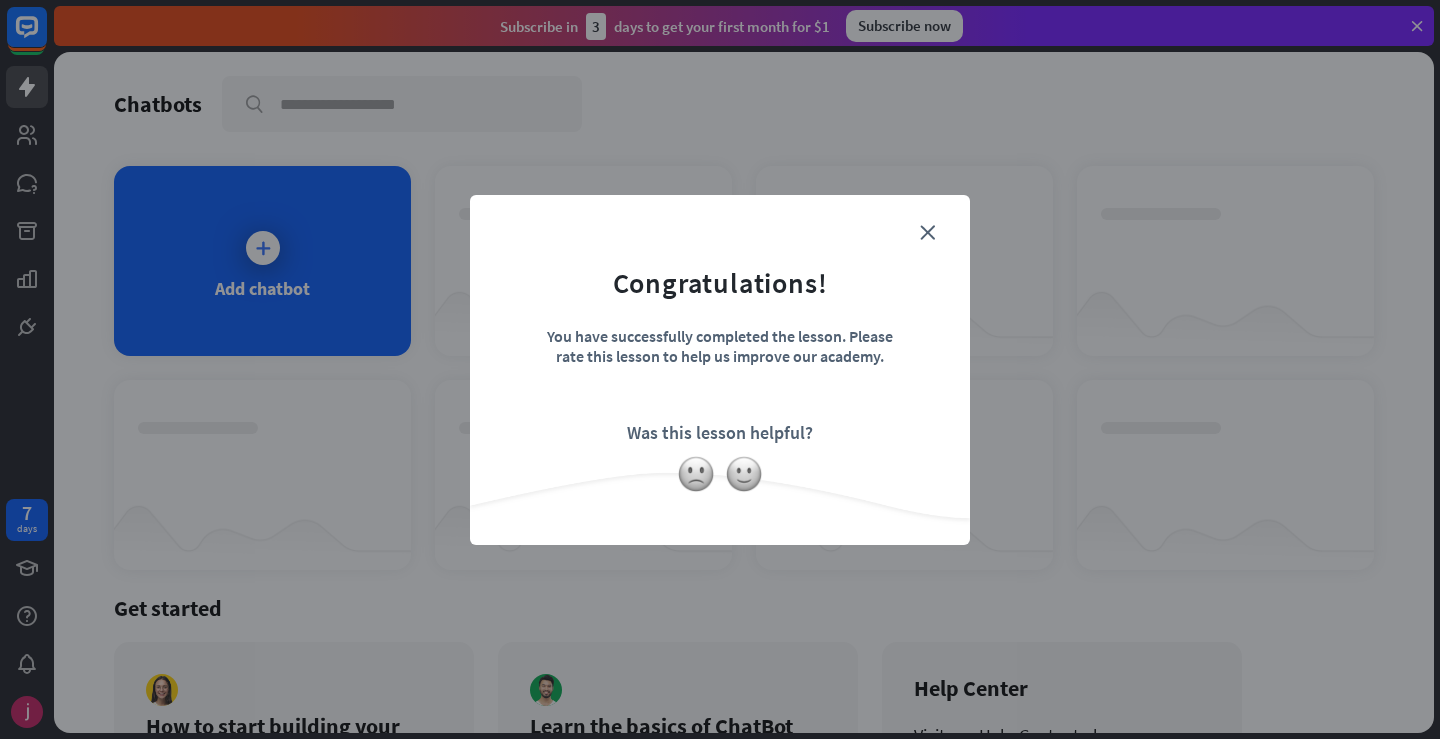 click on "Congratulations!
You have successfully completed the lesson.
Please rate this lesson to help us improve our
academy.
Was this lesson helpful?" at bounding box center (720, 339) 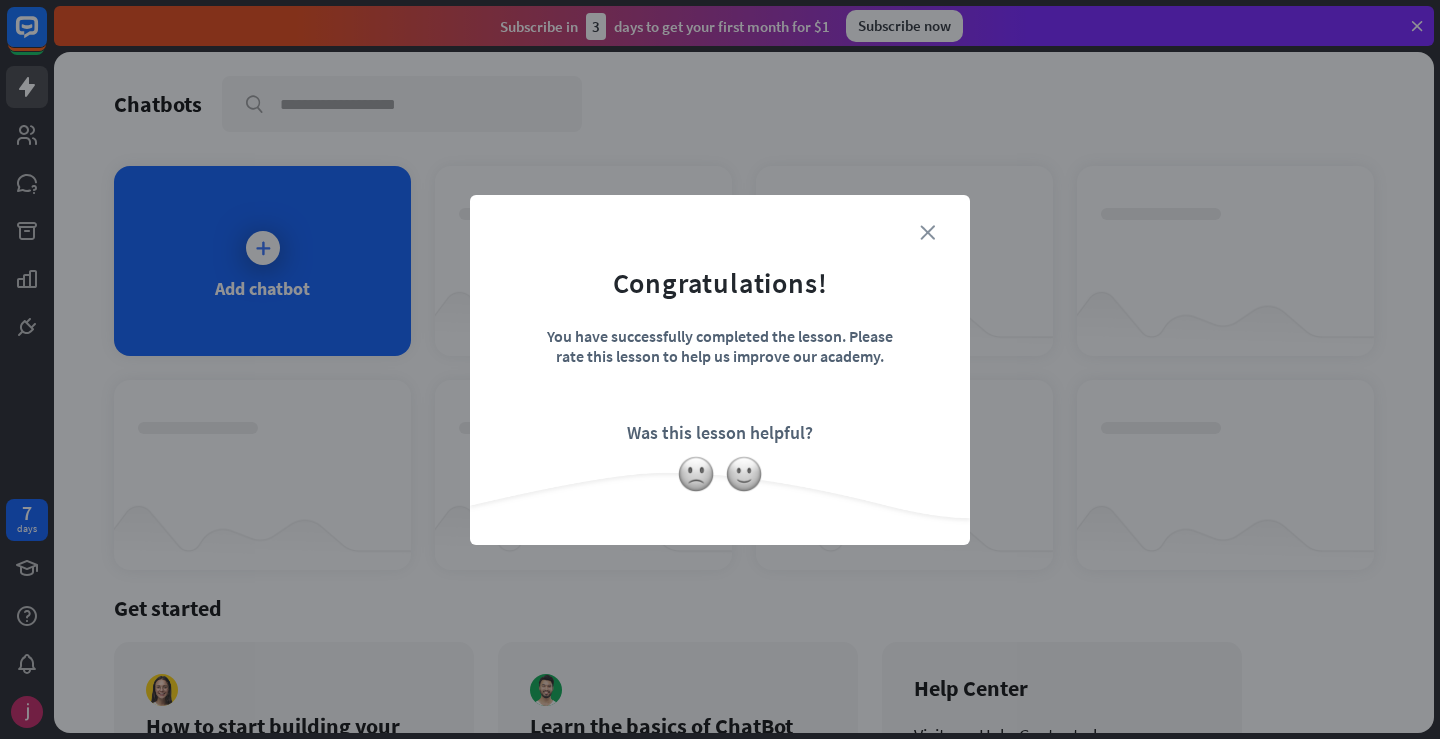 click on "close" at bounding box center (927, 232) 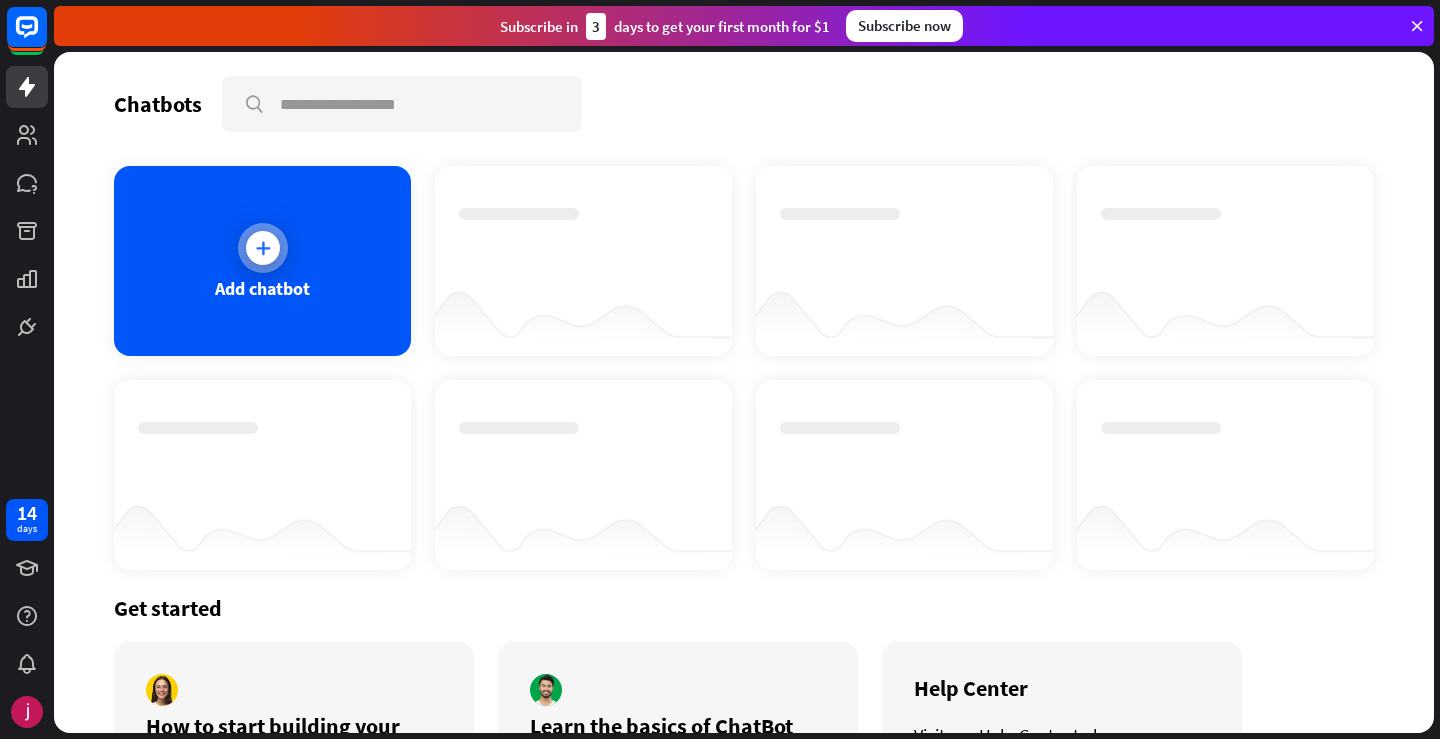 click at bounding box center [263, 248] 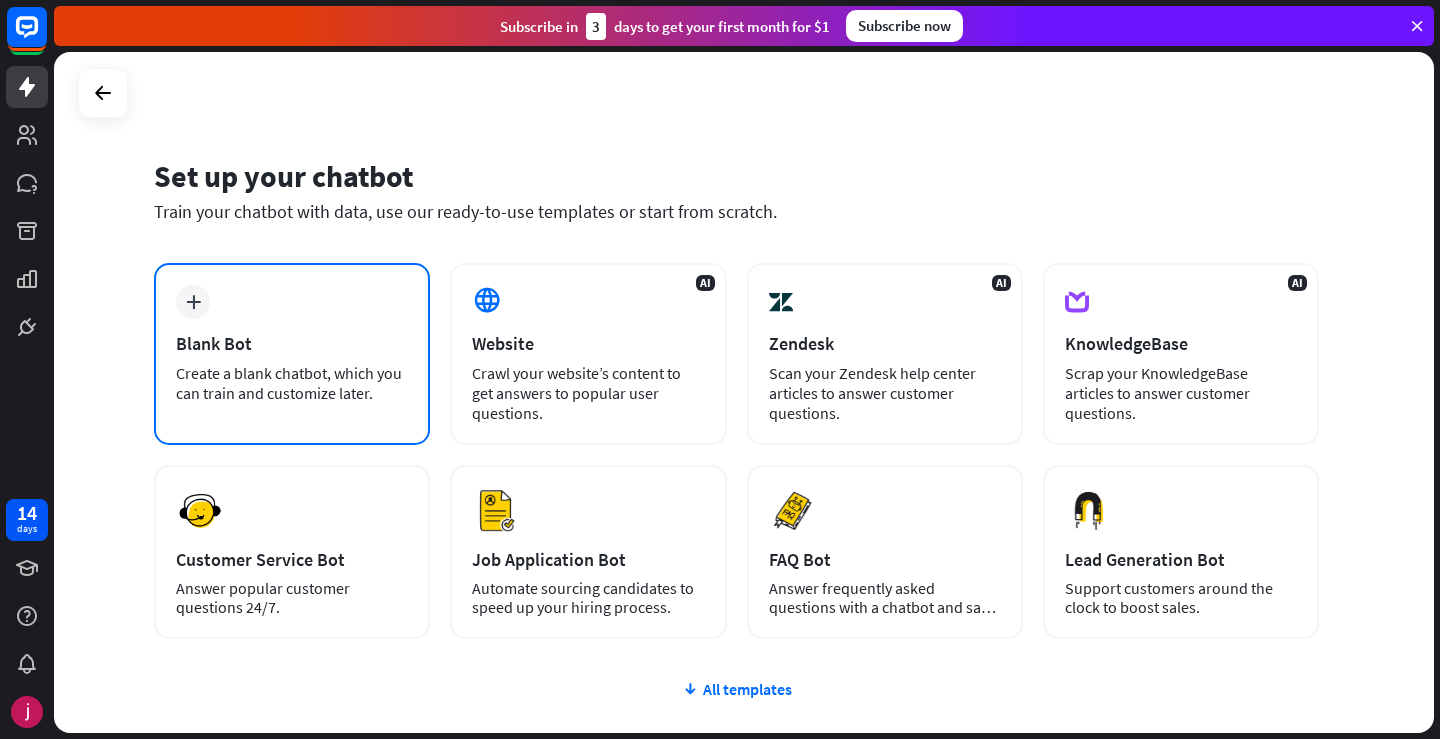 click on "Create a blank chatbot, which you can train and
customize later." at bounding box center (292, 383) 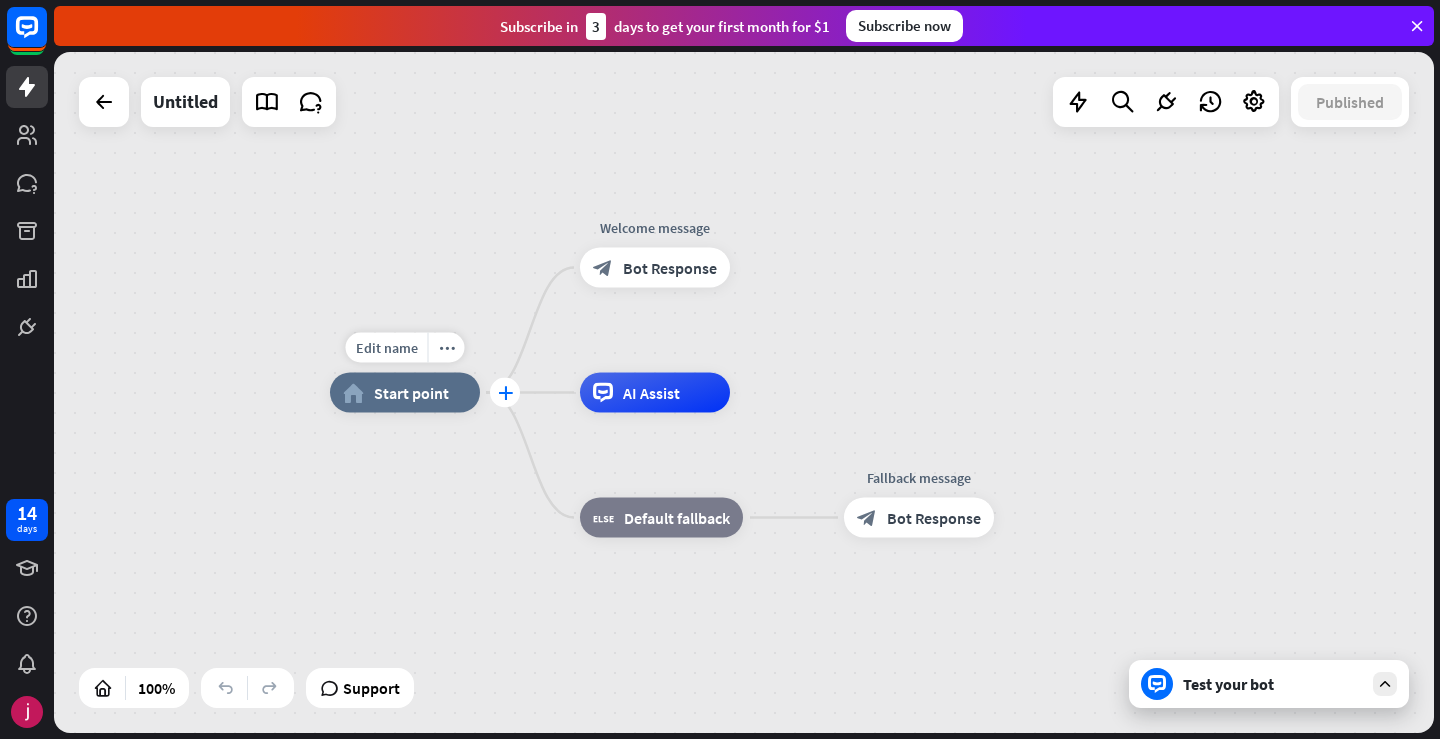 click on "plus" at bounding box center [505, 393] 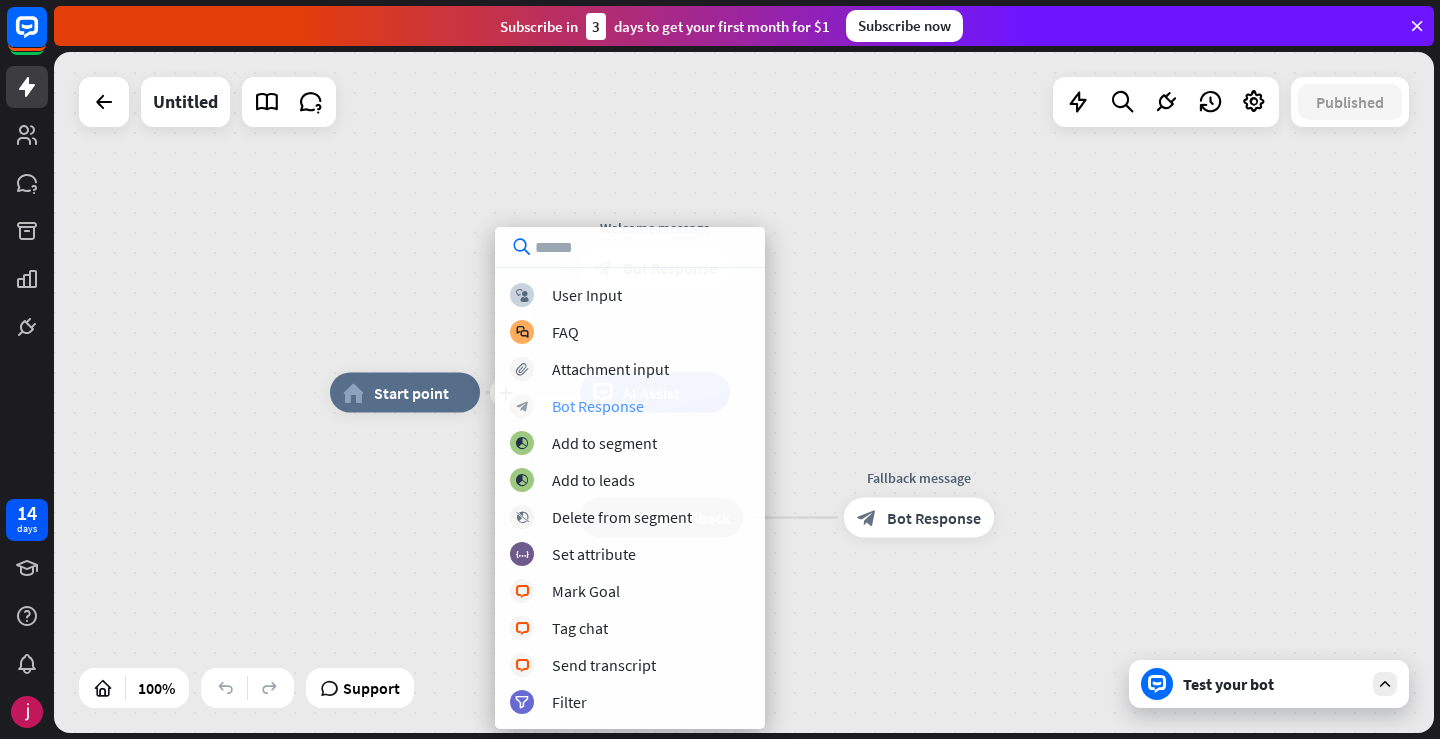 click on "Bot Response" at bounding box center [598, 406] 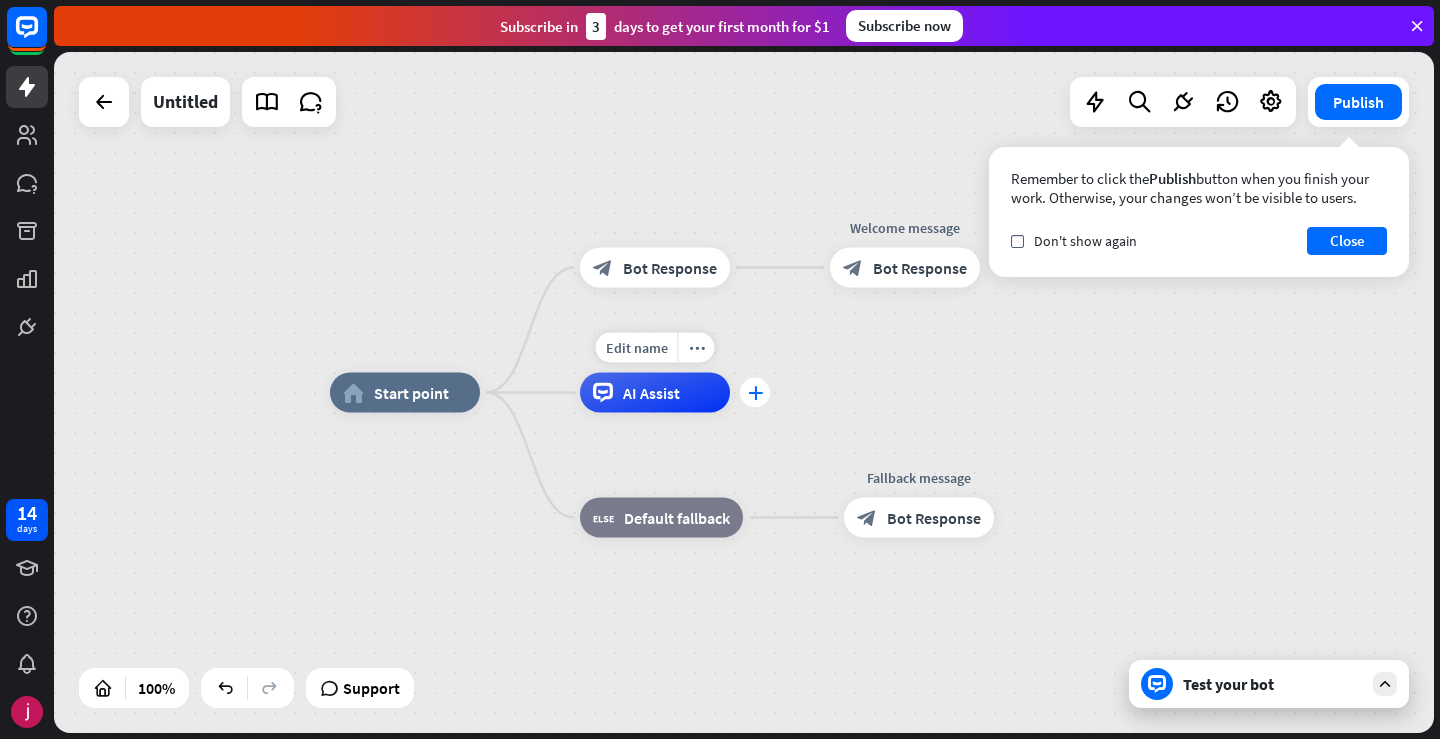click on "plus" at bounding box center [755, 393] 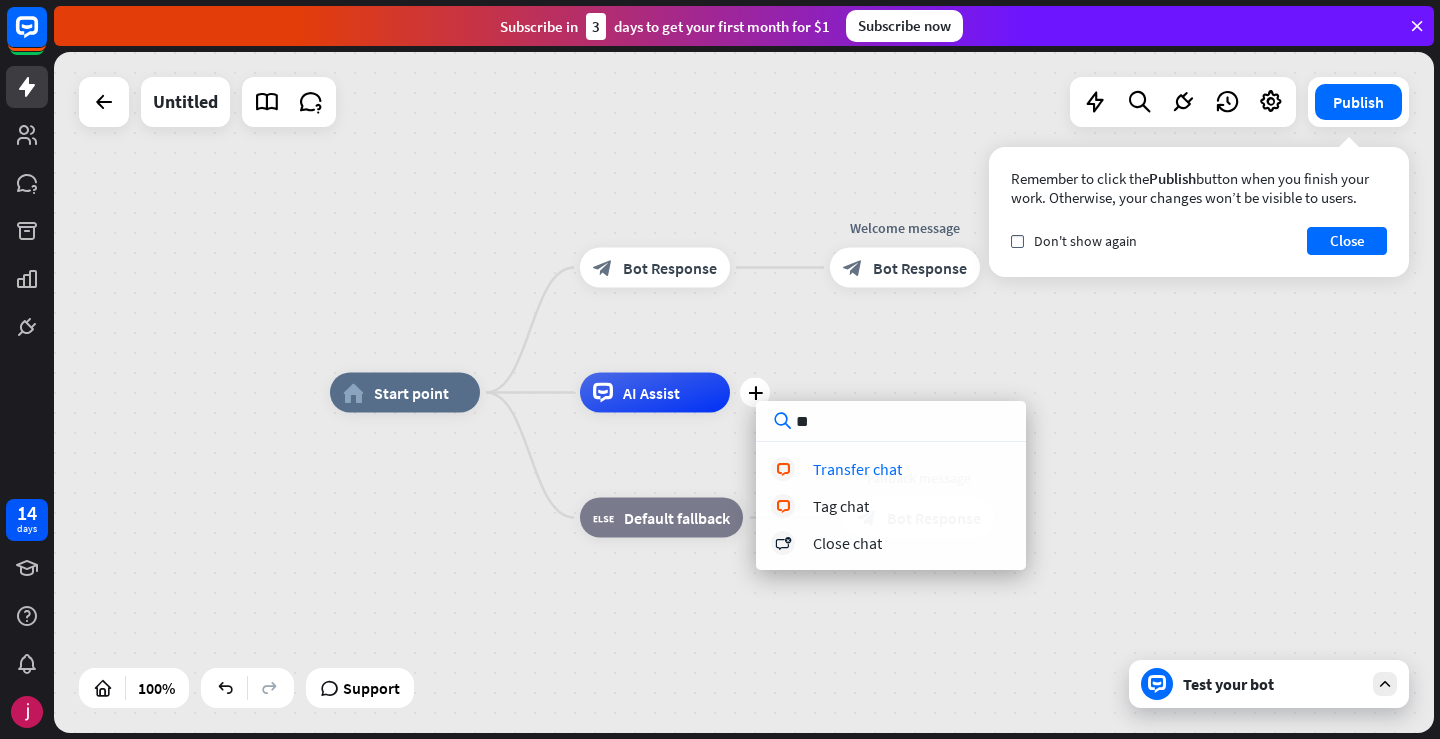 type on "*" 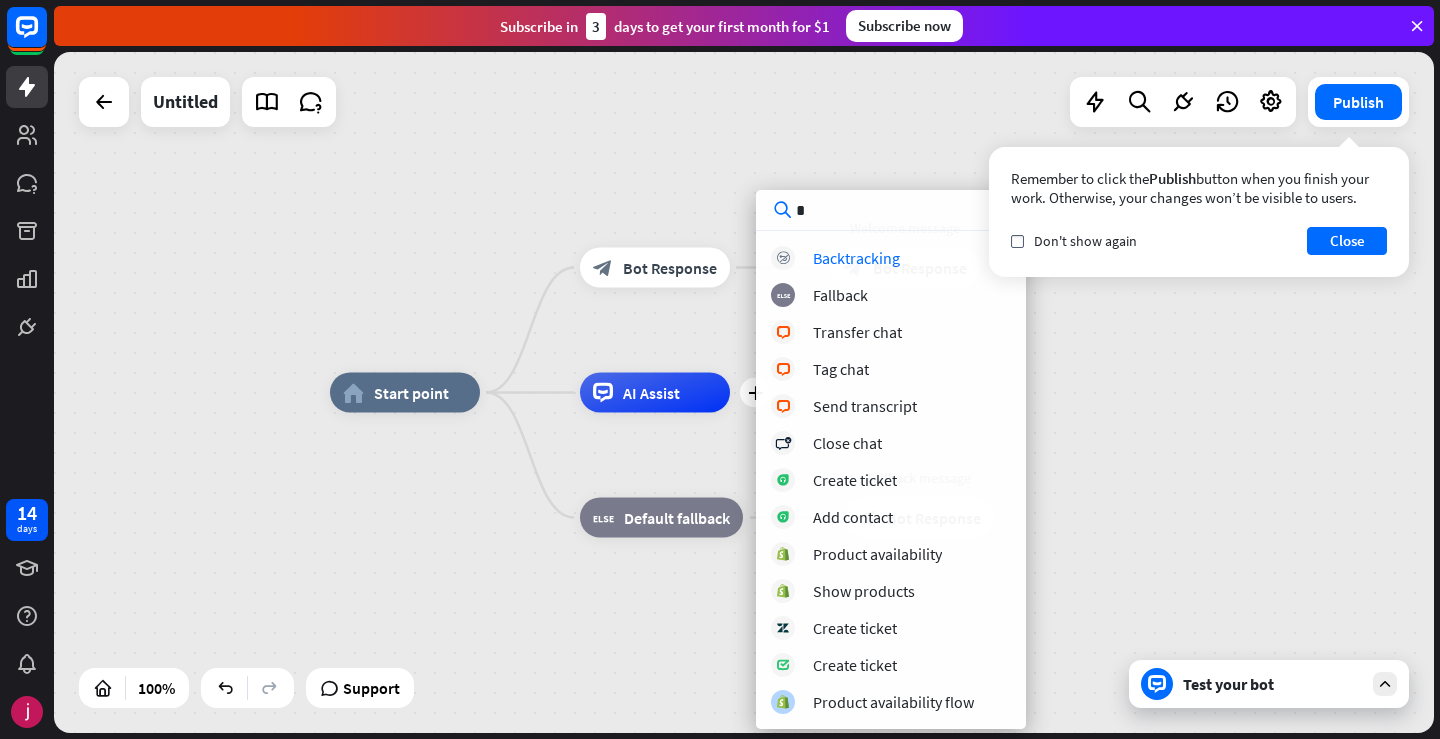 type 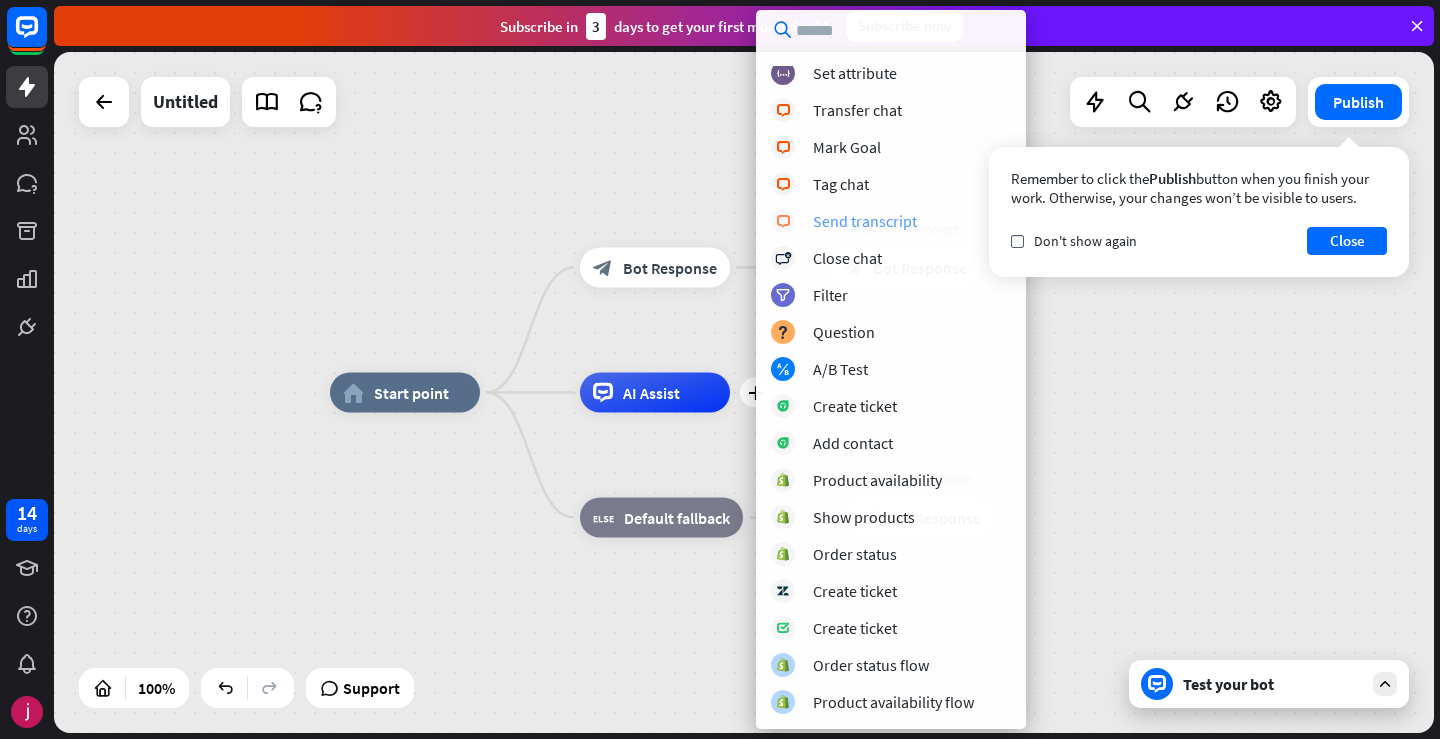 scroll, scrollTop: 238, scrollLeft: 0, axis: vertical 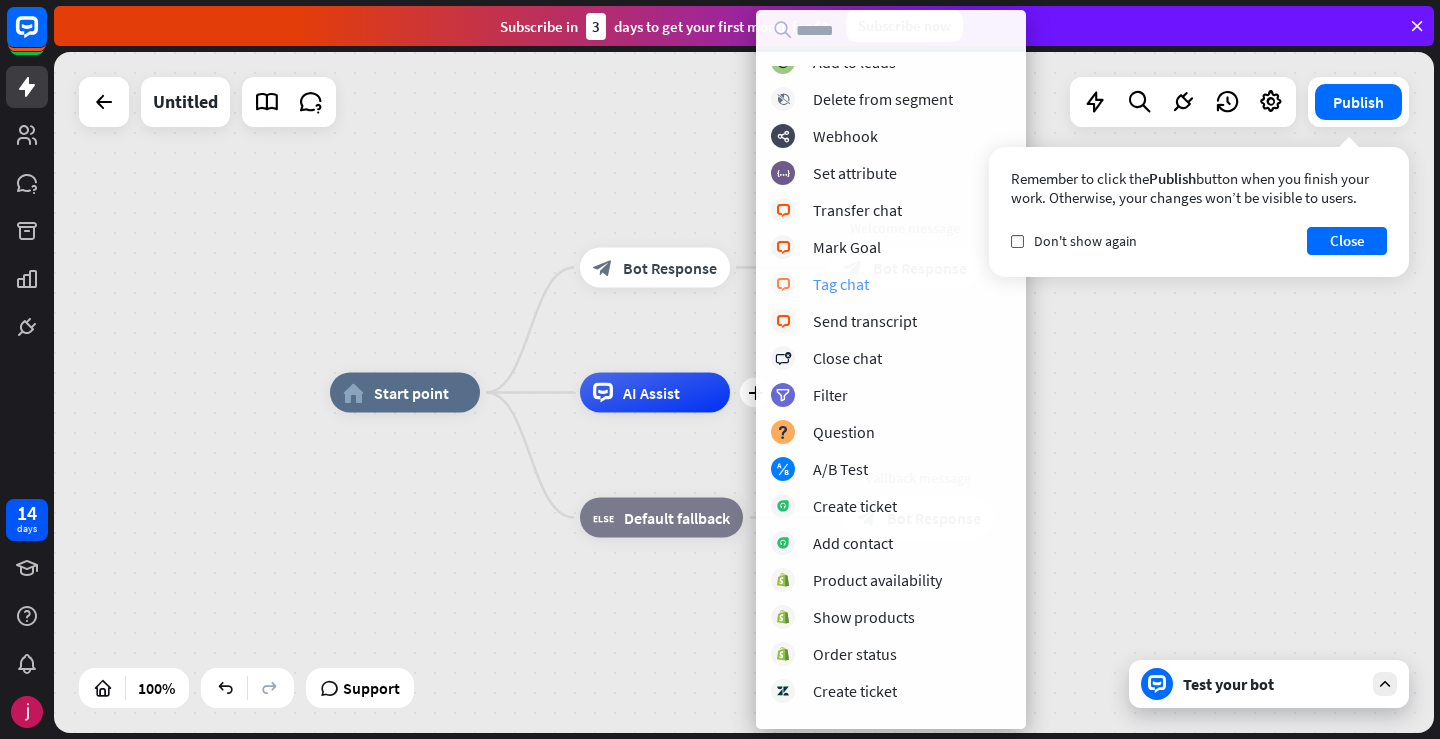 click on "Tag chat" at bounding box center (841, 284) 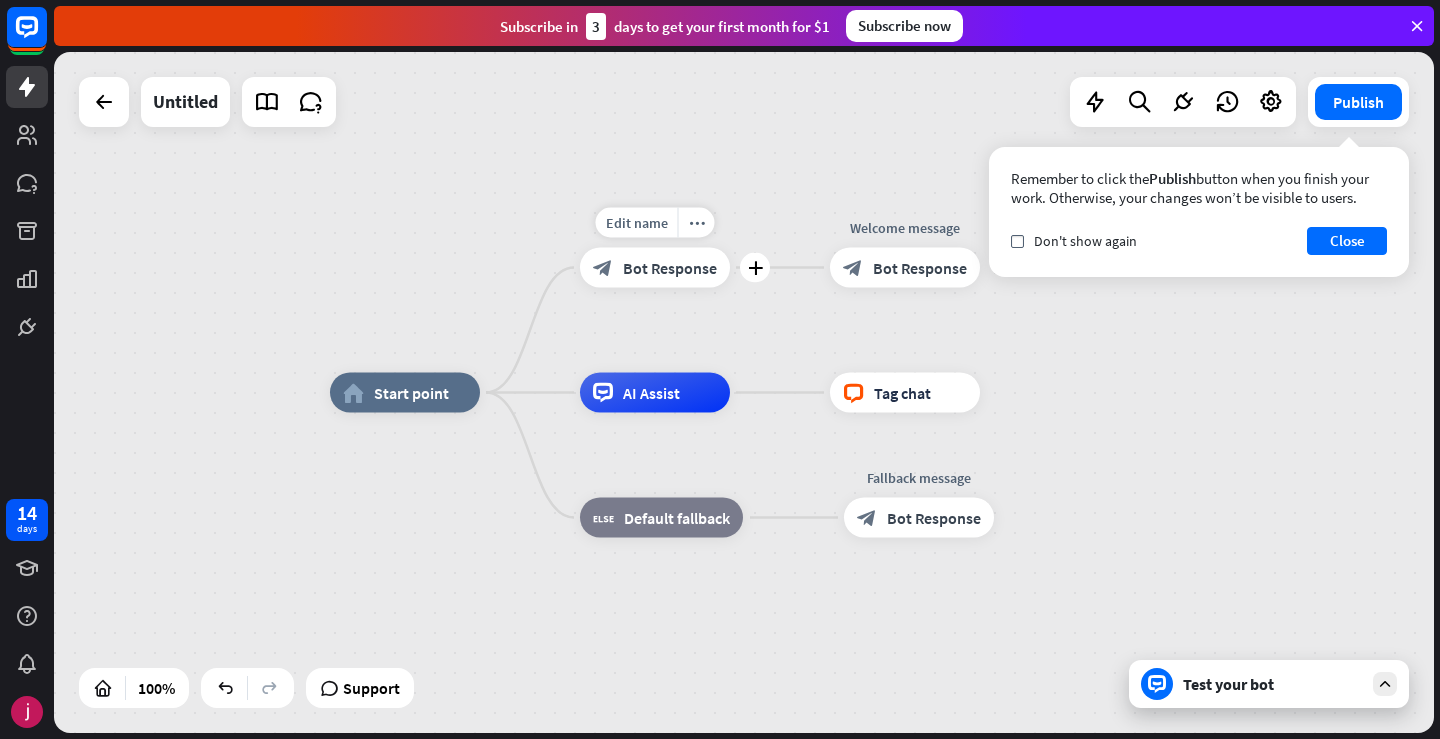click on "Bot Response" at bounding box center (670, 268) 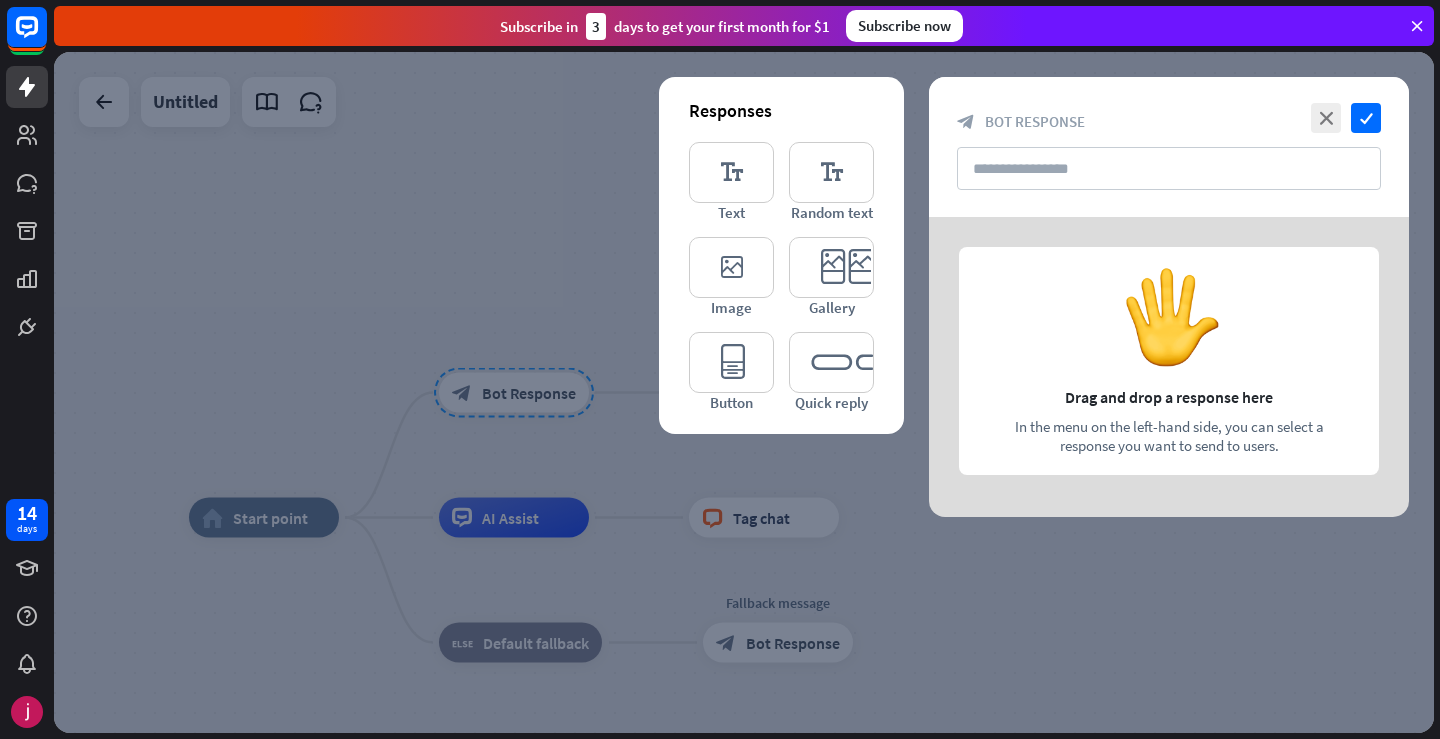 click at bounding box center [744, 392] 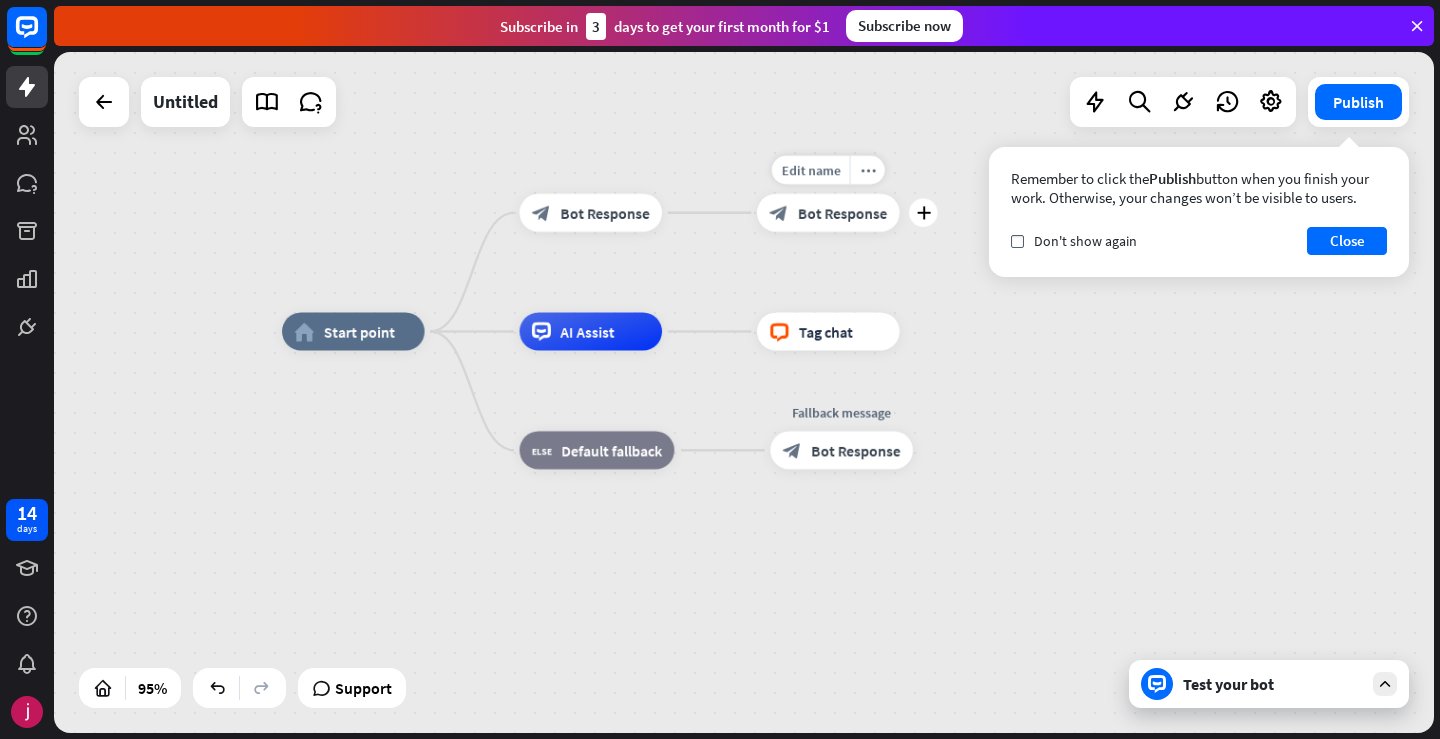 drag, startPoint x: 710, startPoint y: 447, endPoint x: 737, endPoint y: 240, distance: 208.75345 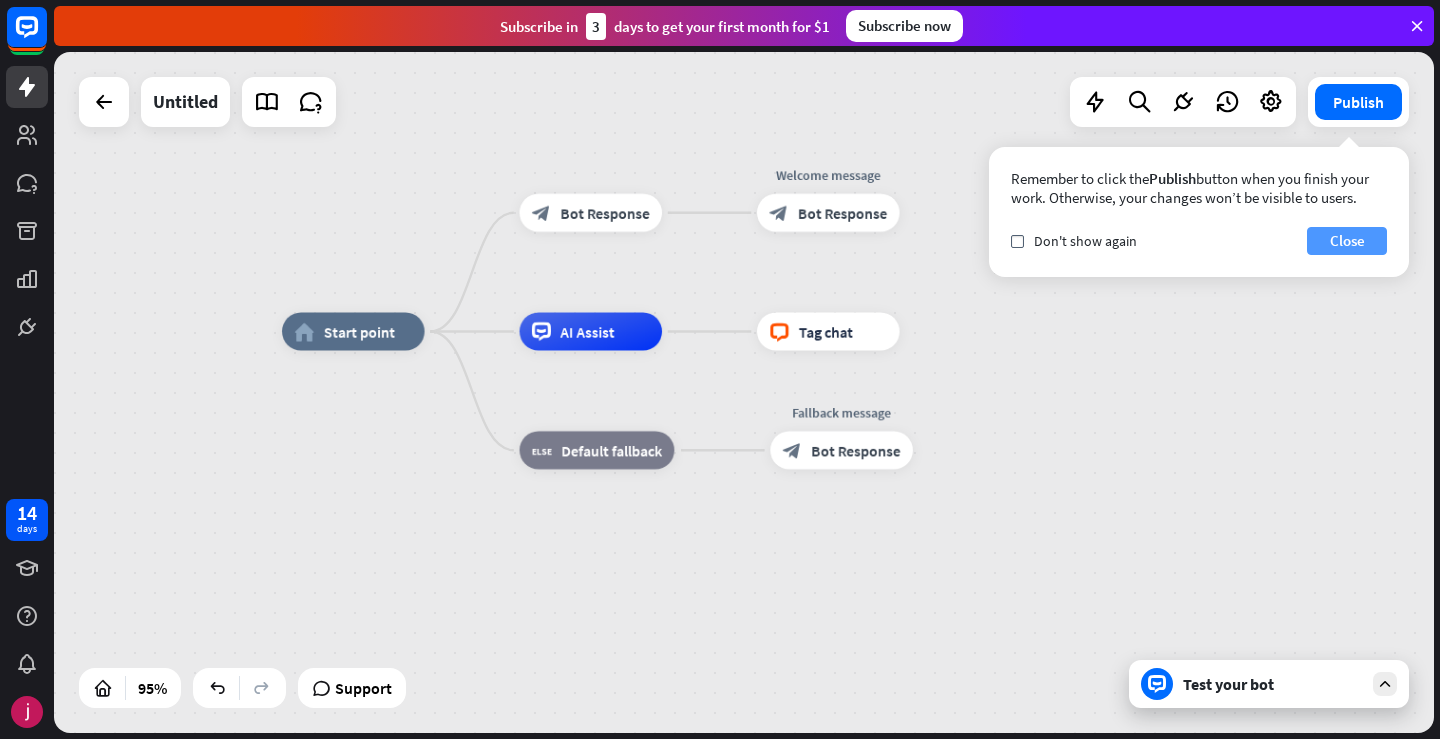 click on "Close" at bounding box center (1347, 241) 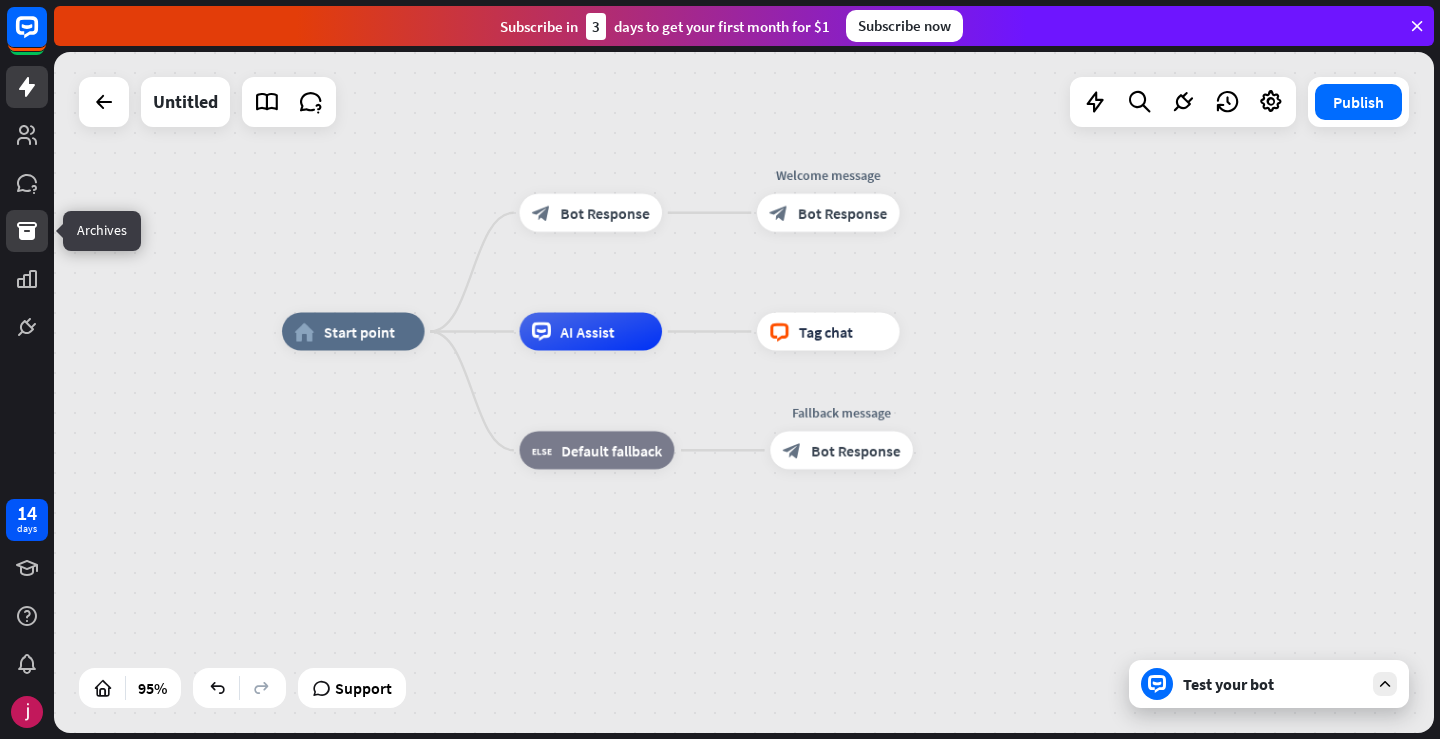 click at bounding box center (27, 231) 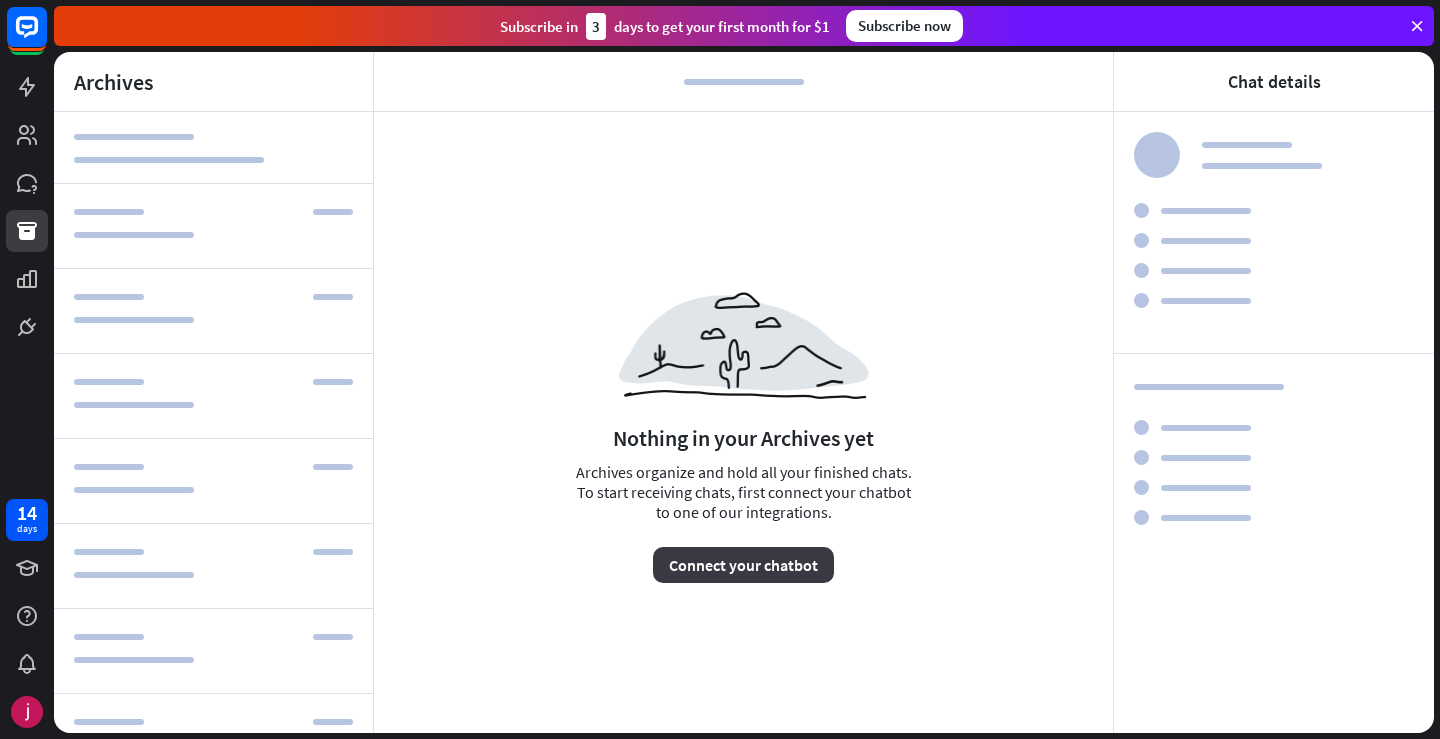 click on "Connect your chatbot" at bounding box center (743, 565) 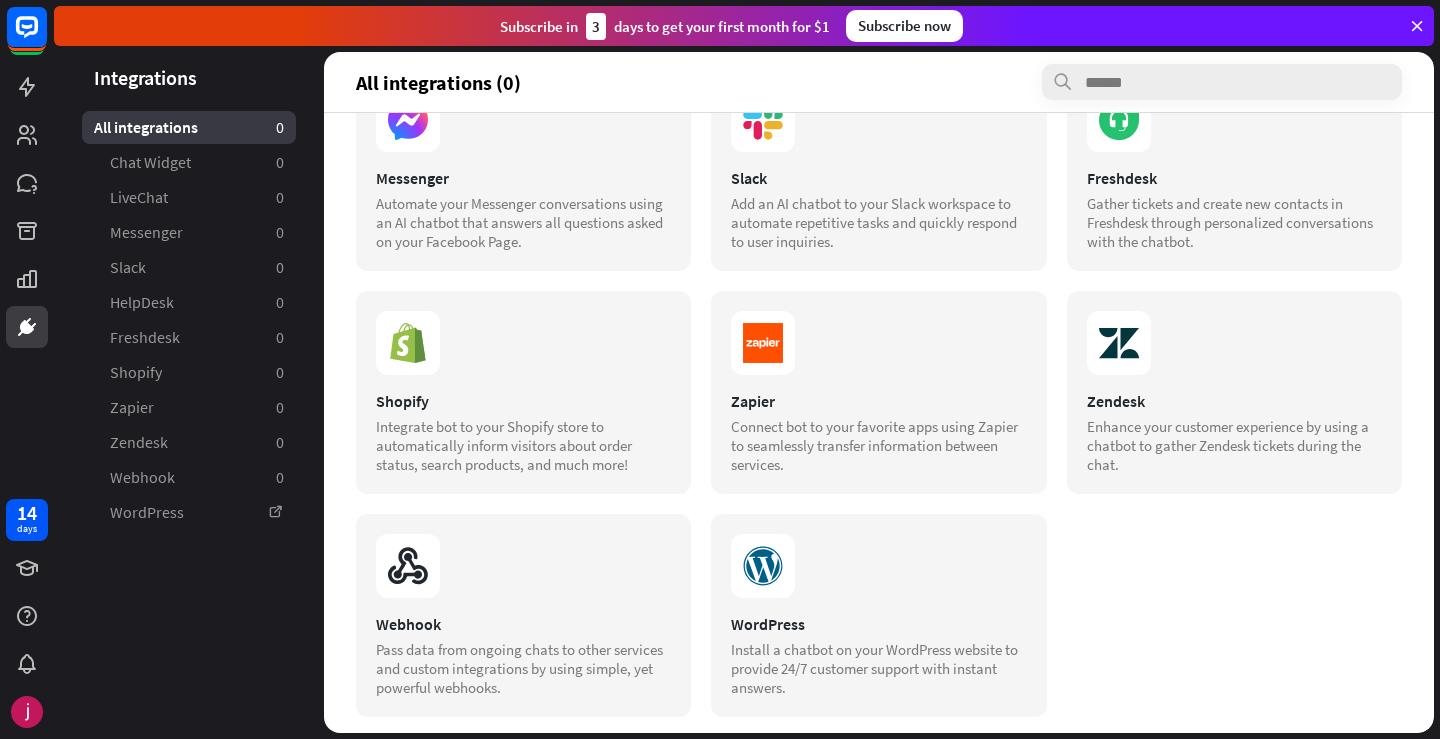 scroll, scrollTop: 0, scrollLeft: 0, axis: both 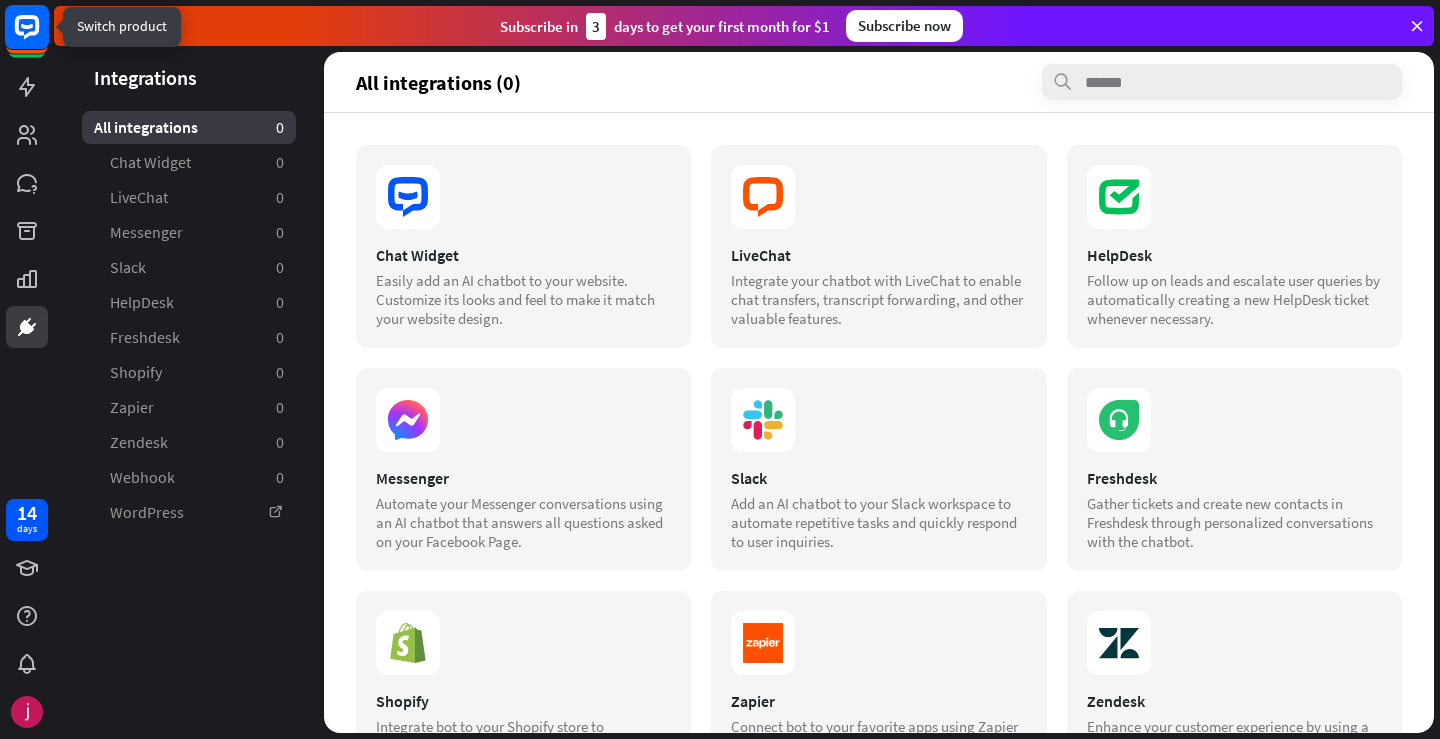 click 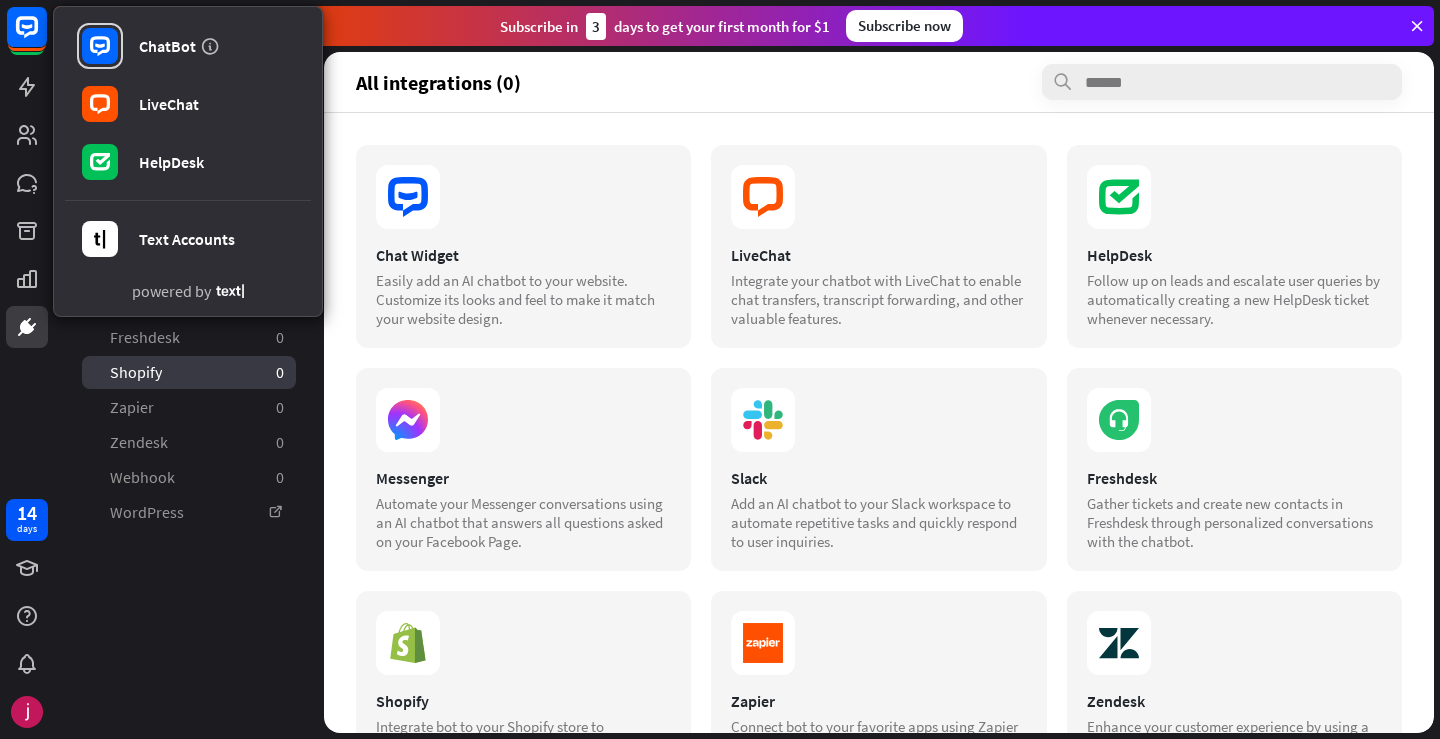 click on "Shopify
0" at bounding box center [189, 372] 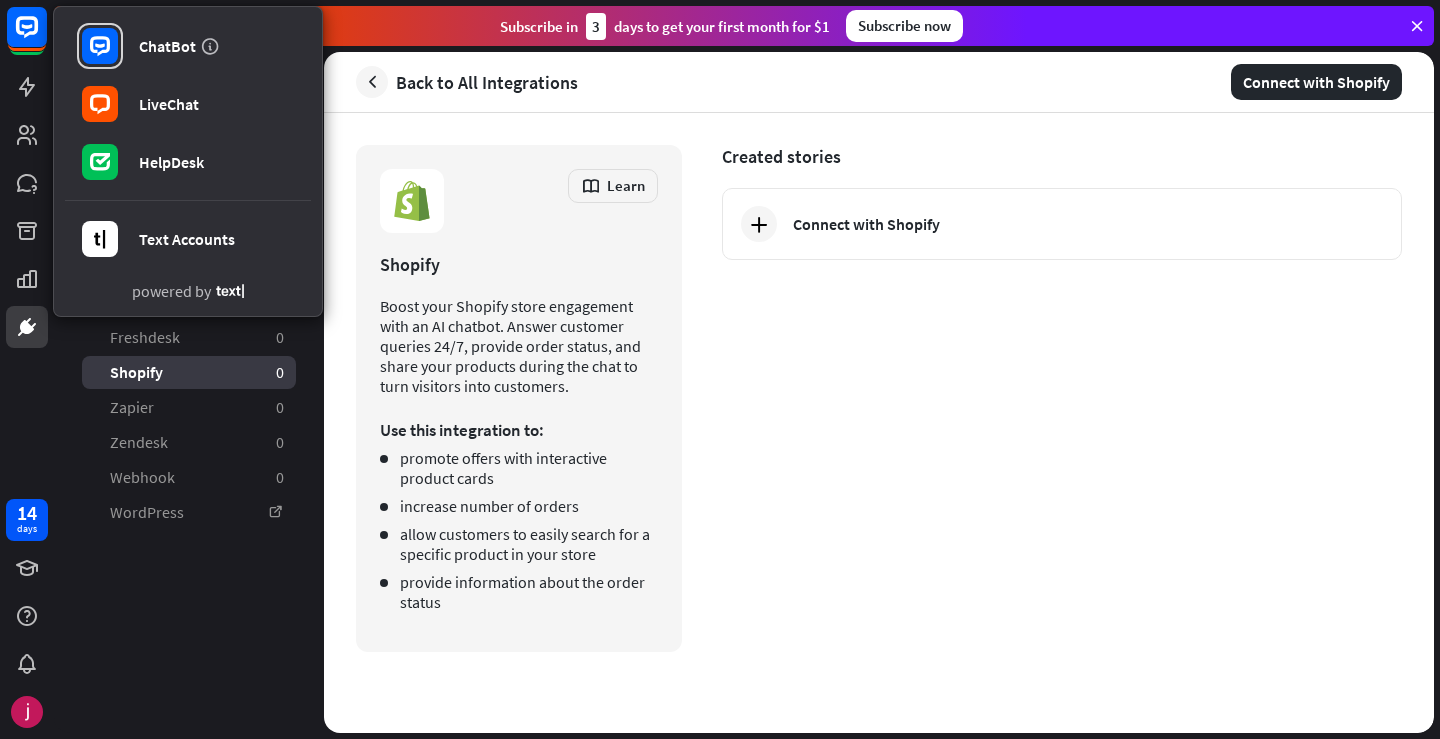 click on "All integrations
0
Chat Widget
0
LiveChat
0
Messenger
0
Slack
0
HelpDesk
0
Freshdesk
0
Shopify
0
Zapier
0
Zendesk
0
Webhook
0
WordPress" at bounding box center (189, 320) 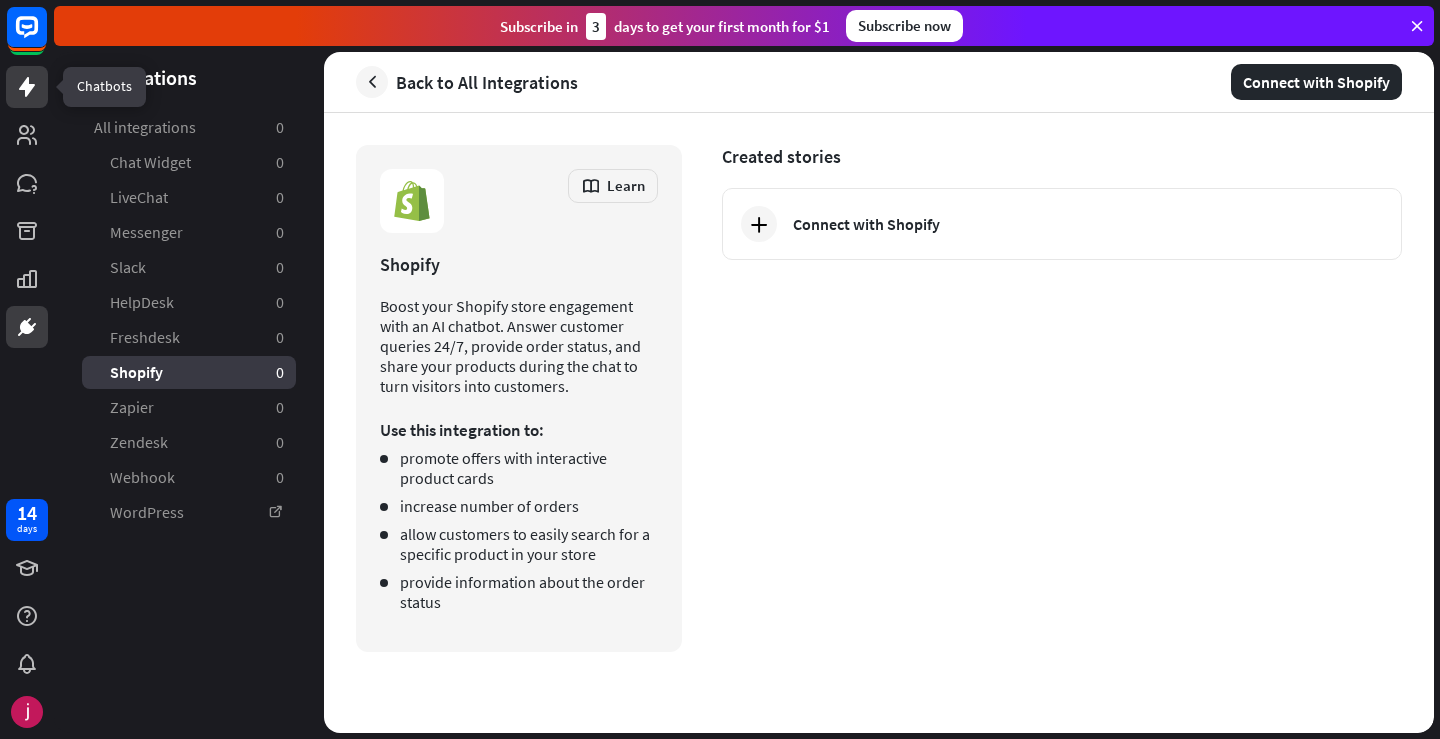 click 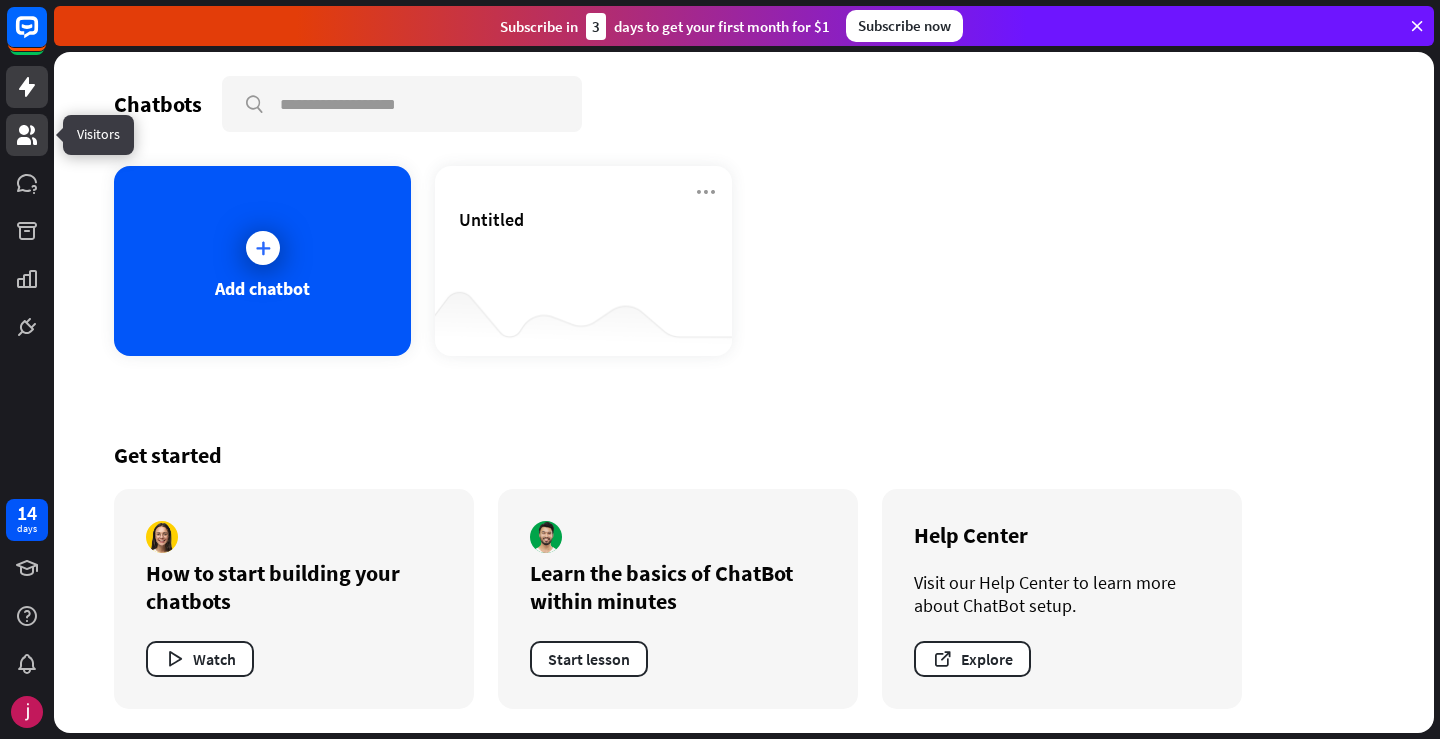 click 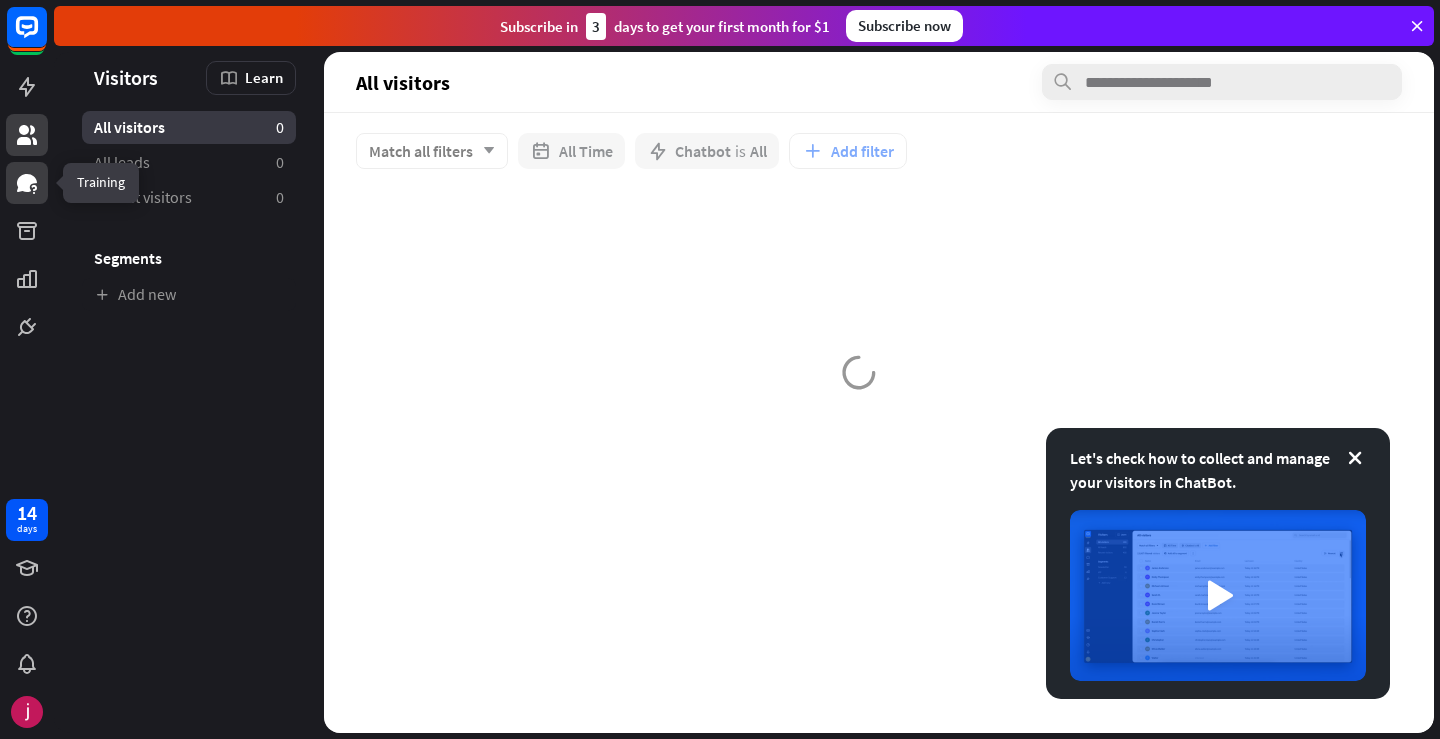 click 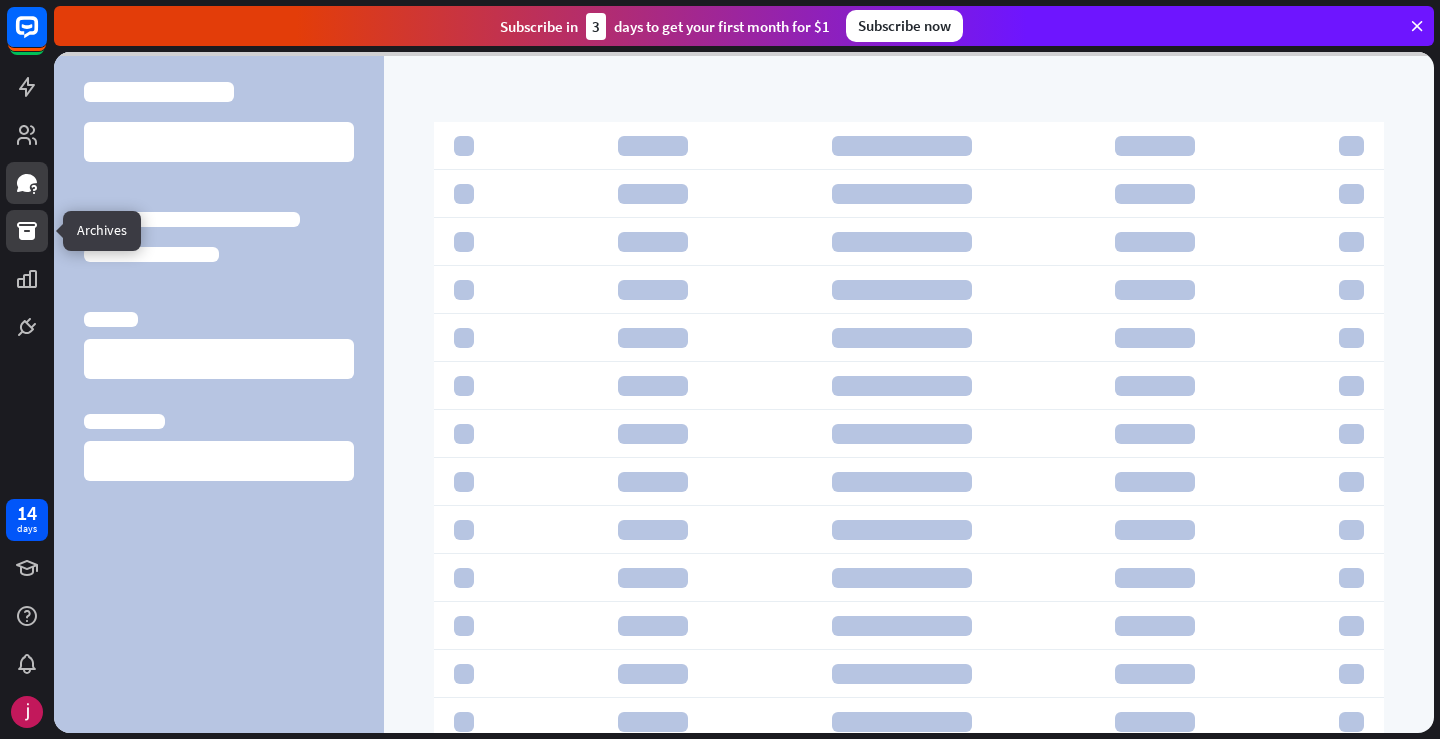 click at bounding box center [27, 231] 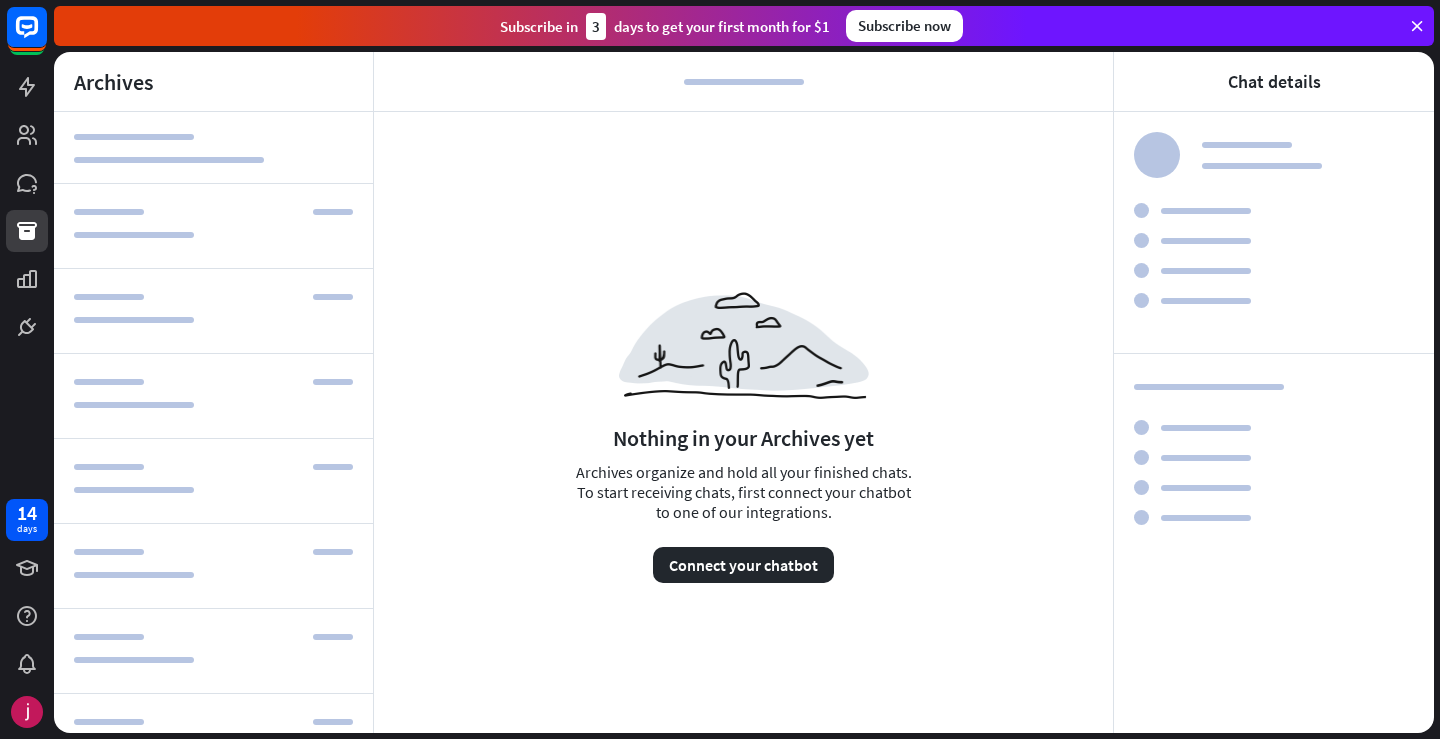 click at bounding box center [1417, 26] 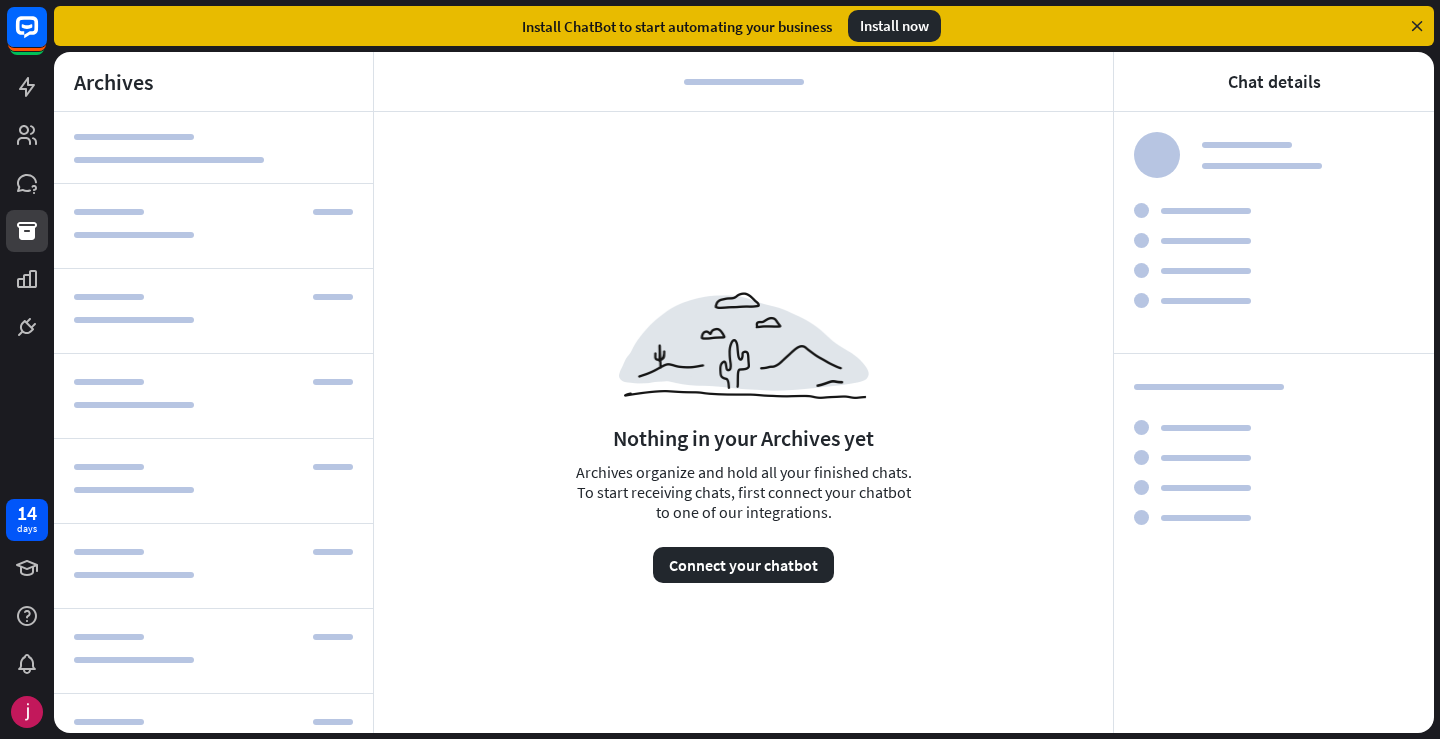 click at bounding box center (1417, 26) 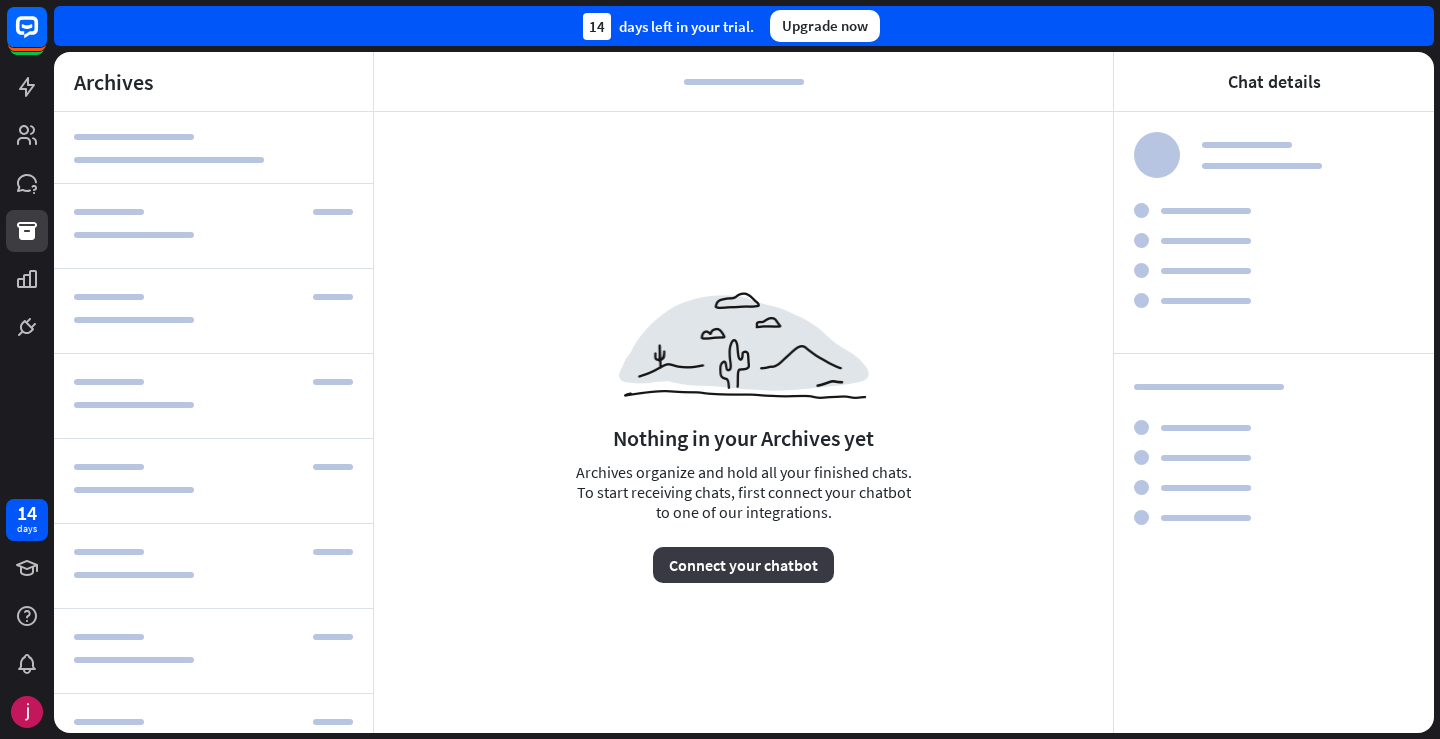 click on "Connect your chatbot" at bounding box center [743, 565] 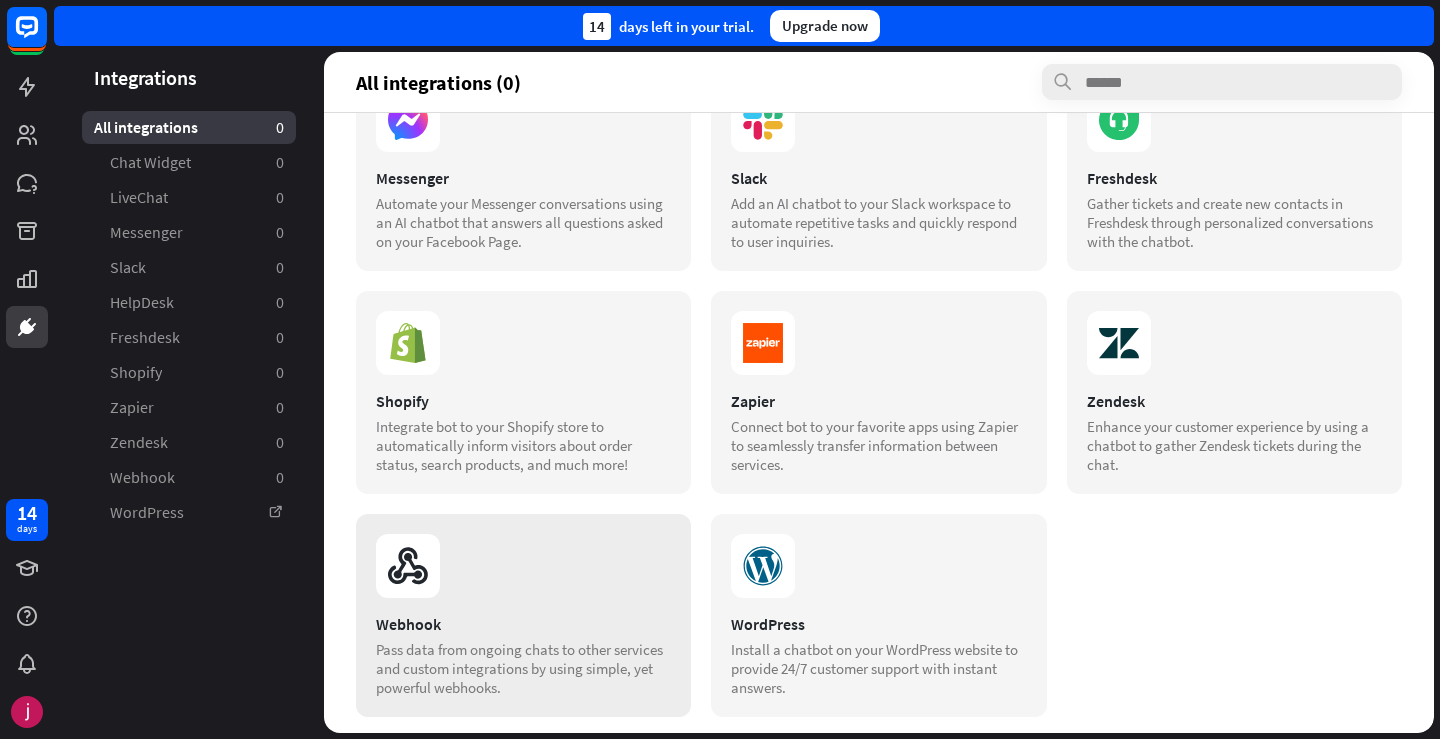 scroll, scrollTop: 316, scrollLeft: 0, axis: vertical 